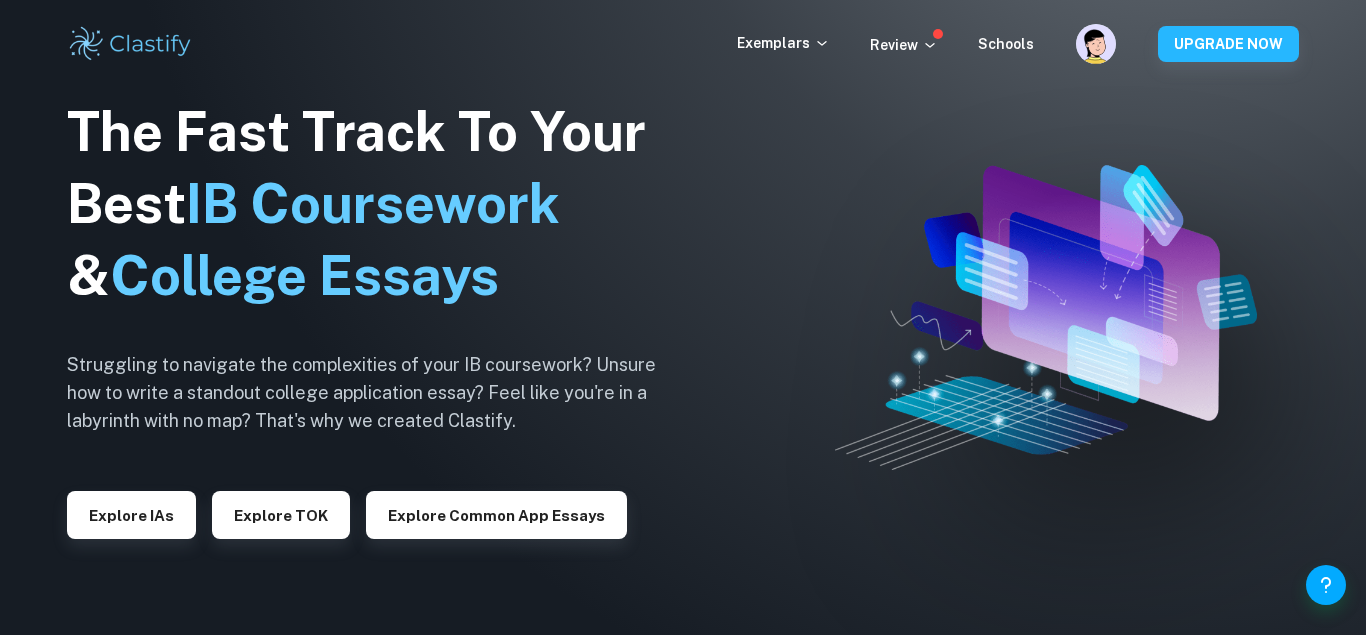 checkbox on "true" 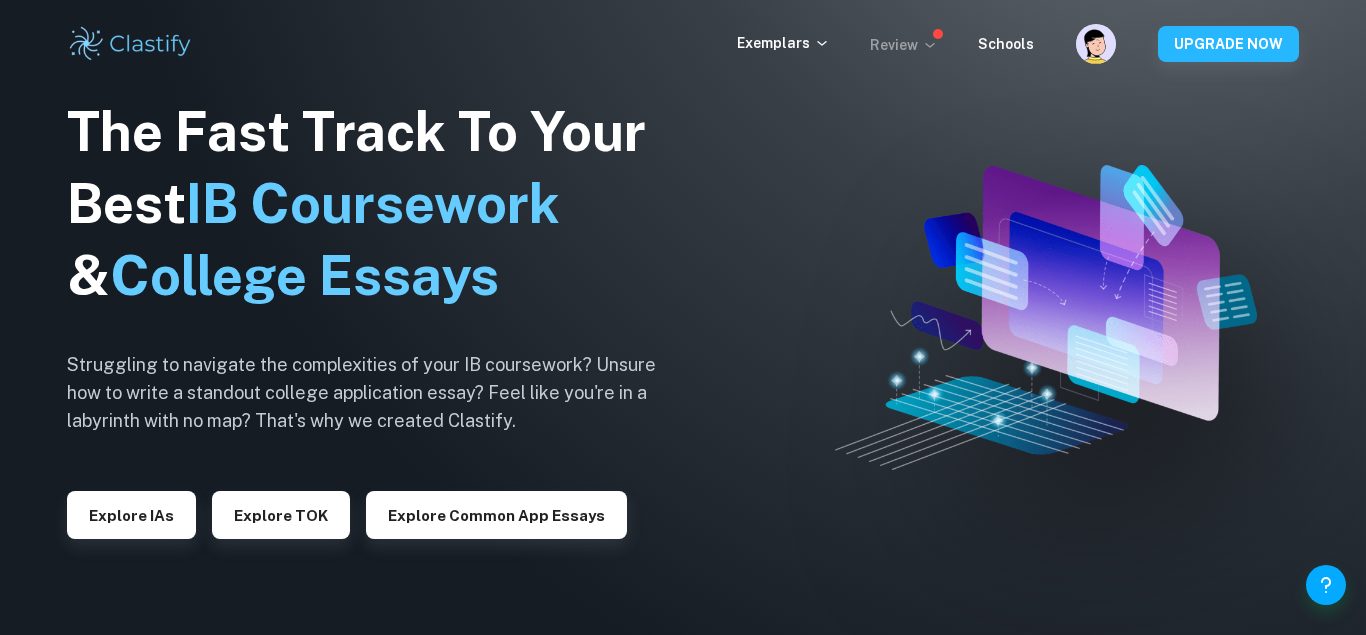 click on "Review" at bounding box center (904, 45) 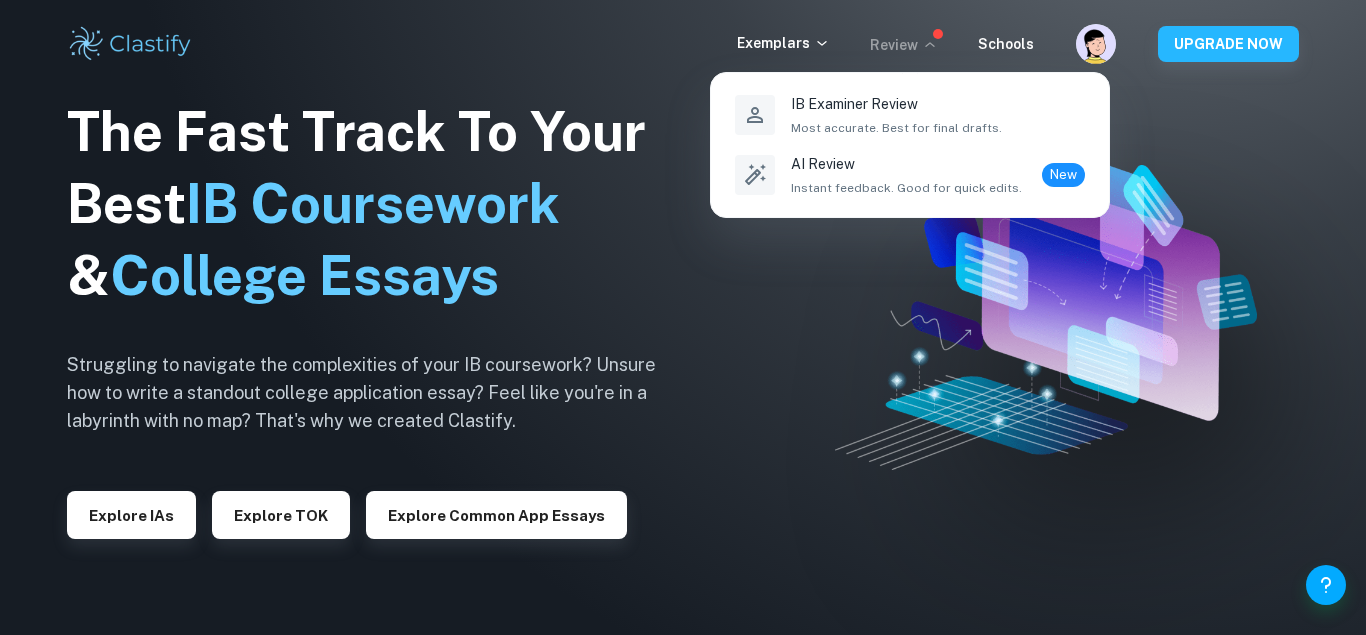 click at bounding box center [683, 317] 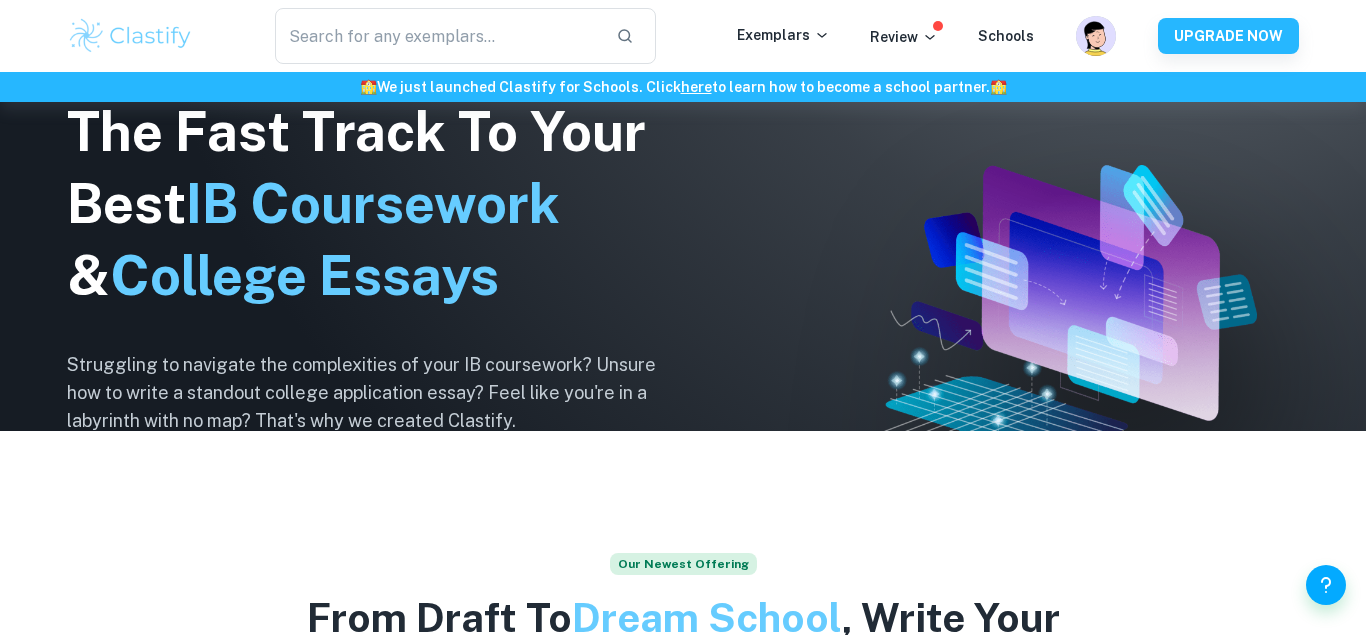 scroll, scrollTop: 0, scrollLeft: 0, axis: both 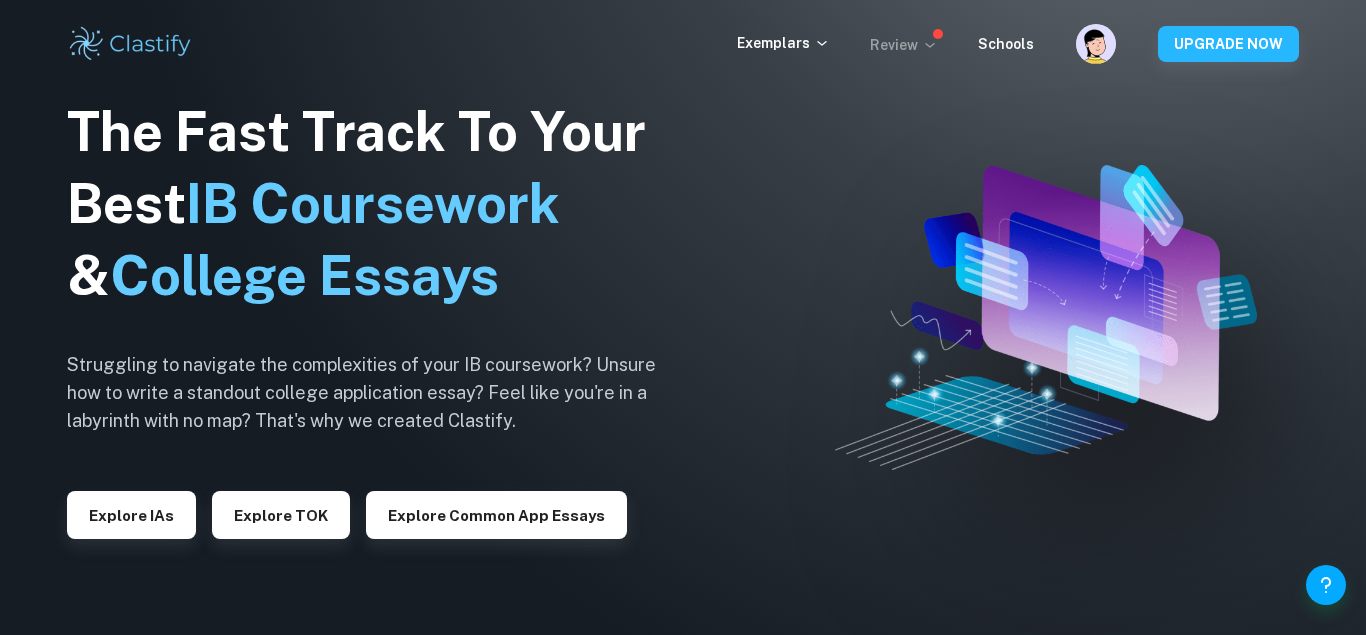 click on "Review" at bounding box center [904, 45] 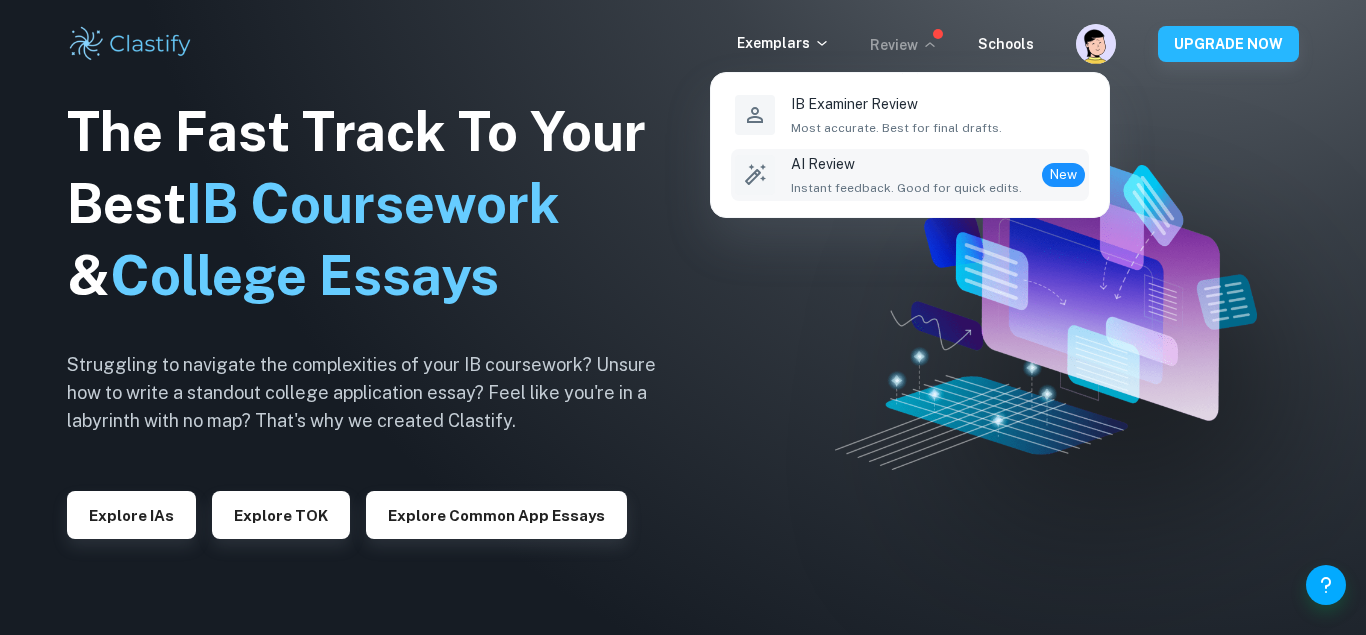 click on "AI Review" at bounding box center [906, 164] 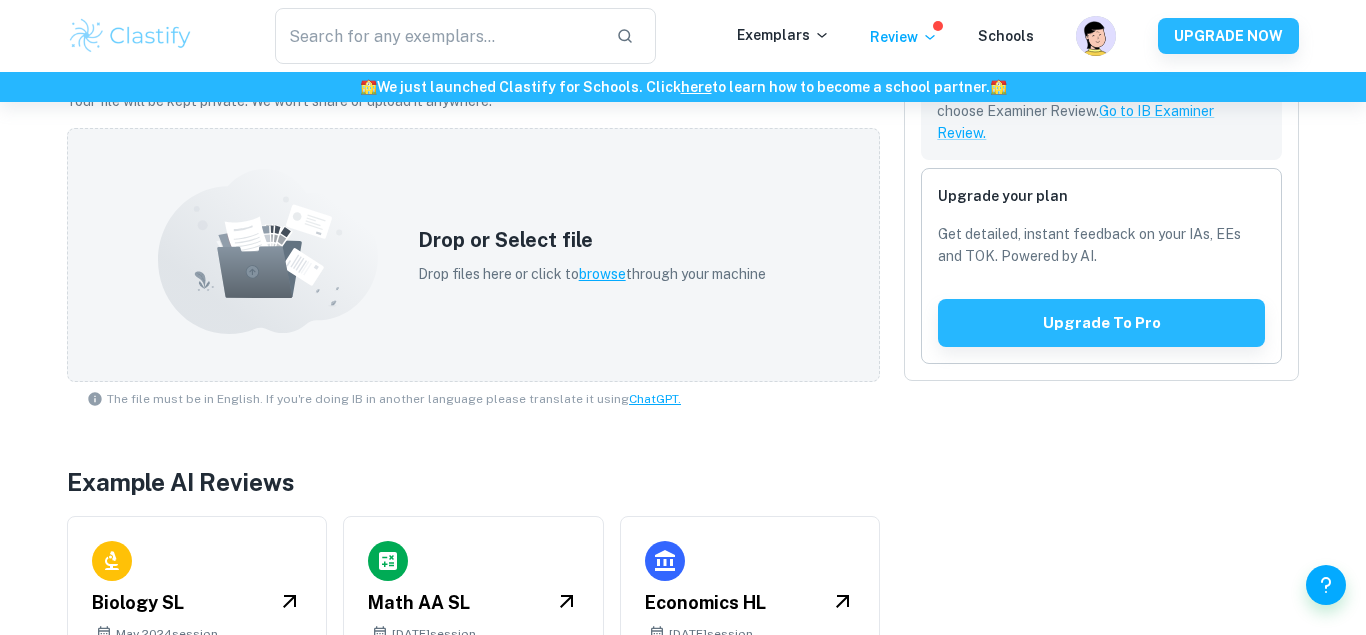 scroll, scrollTop: 737, scrollLeft: 0, axis: vertical 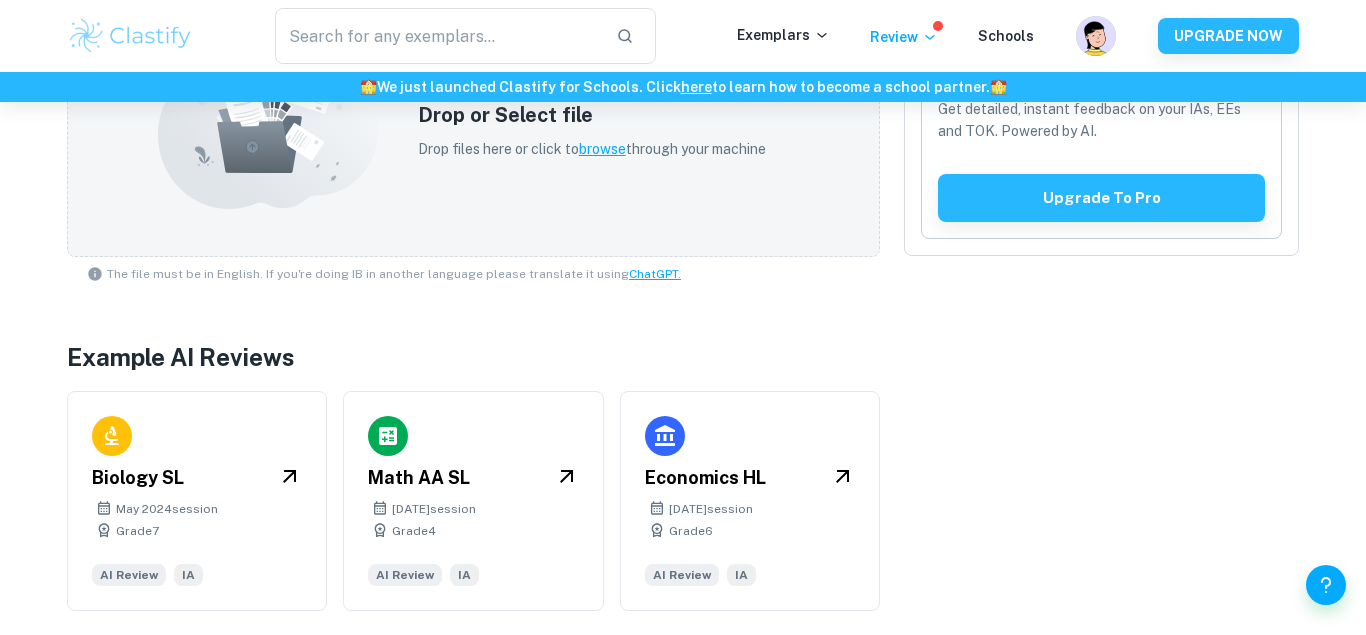 click at bounding box center (130, 36) 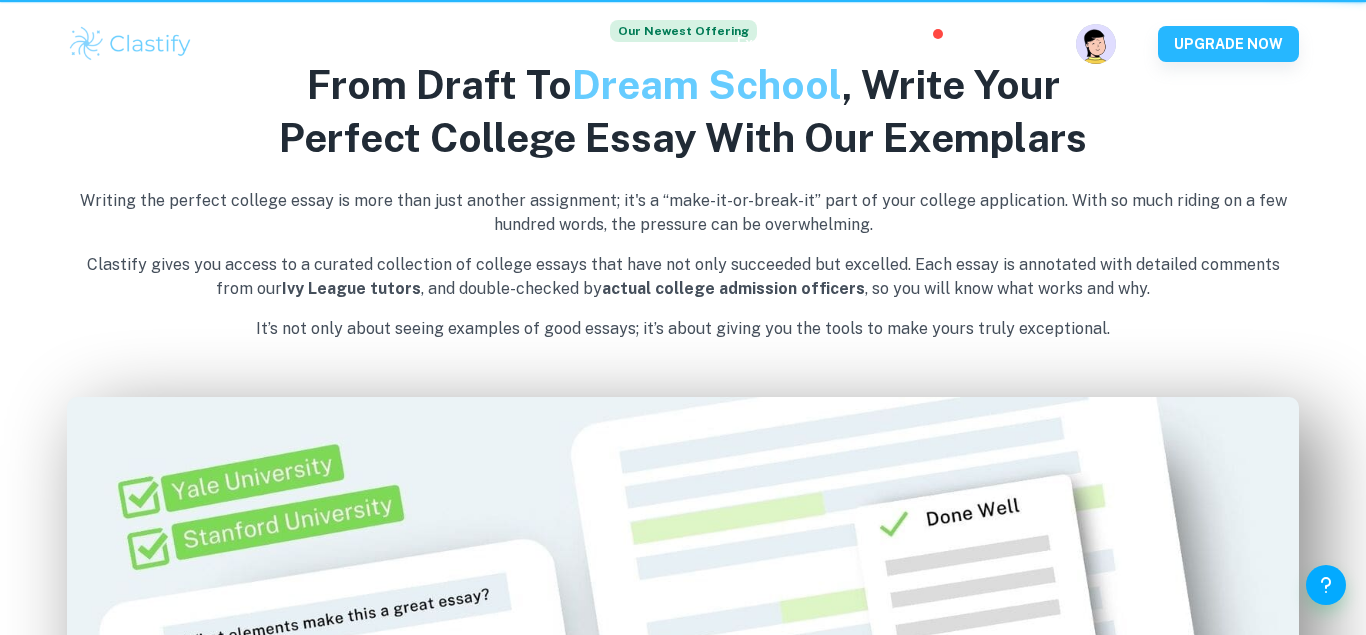scroll, scrollTop: 0, scrollLeft: 0, axis: both 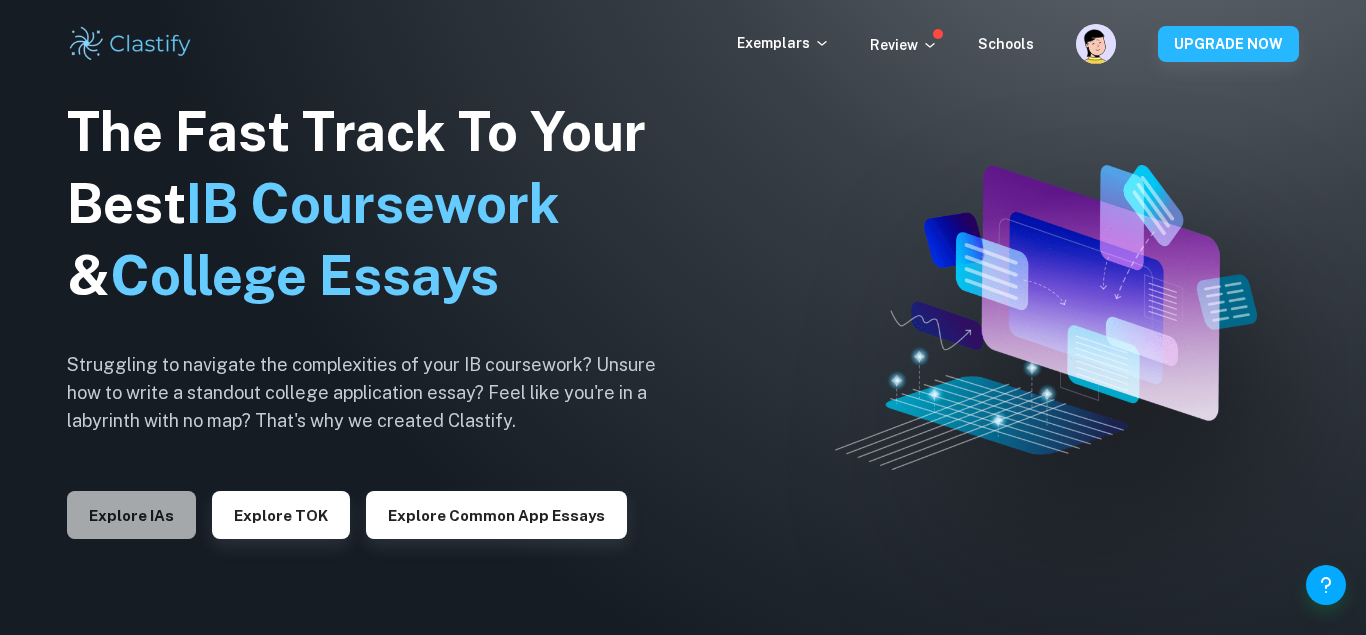 click on "Explore IAs" at bounding box center [131, 515] 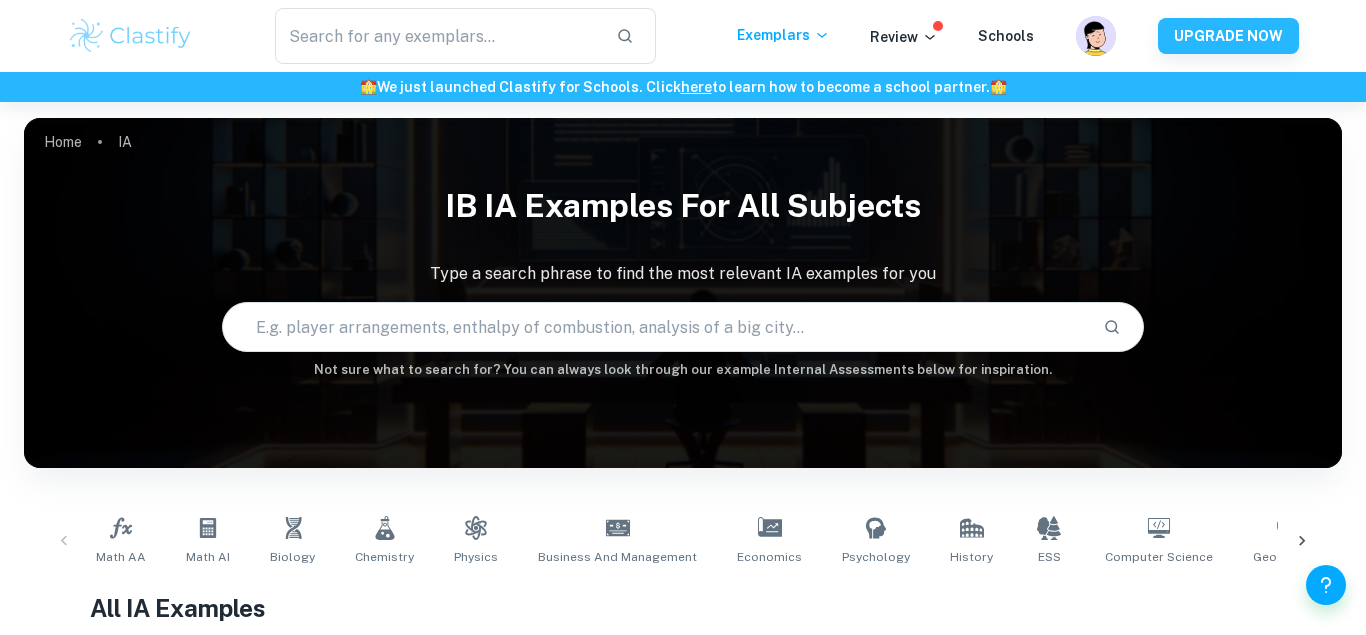 scroll, scrollTop: 204, scrollLeft: 0, axis: vertical 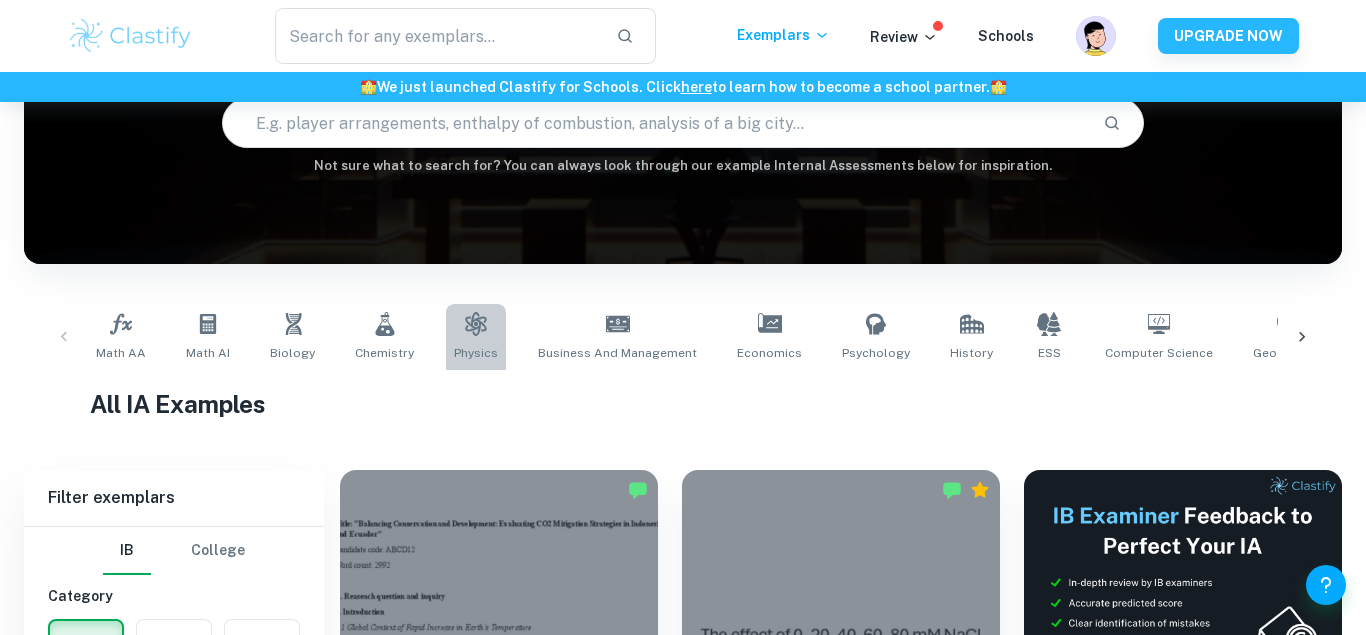 click on "Physics" at bounding box center (476, 337) 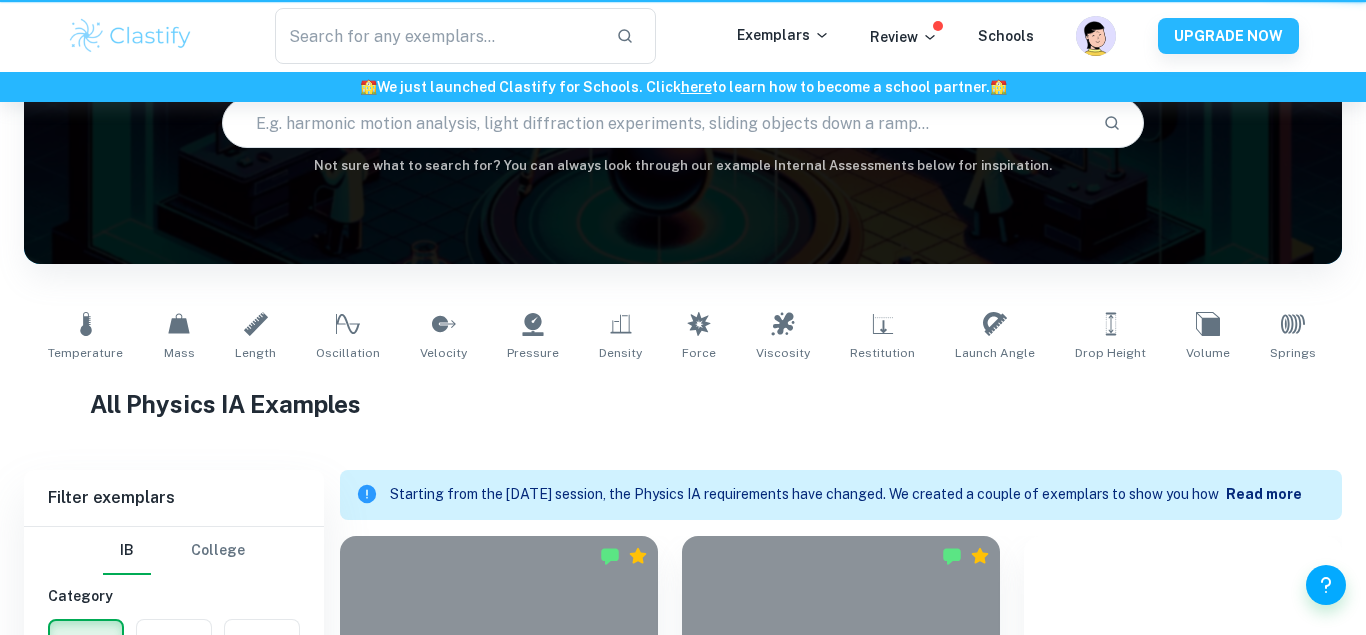 scroll, scrollTop: 0, scrollLeft: 0, axis: both 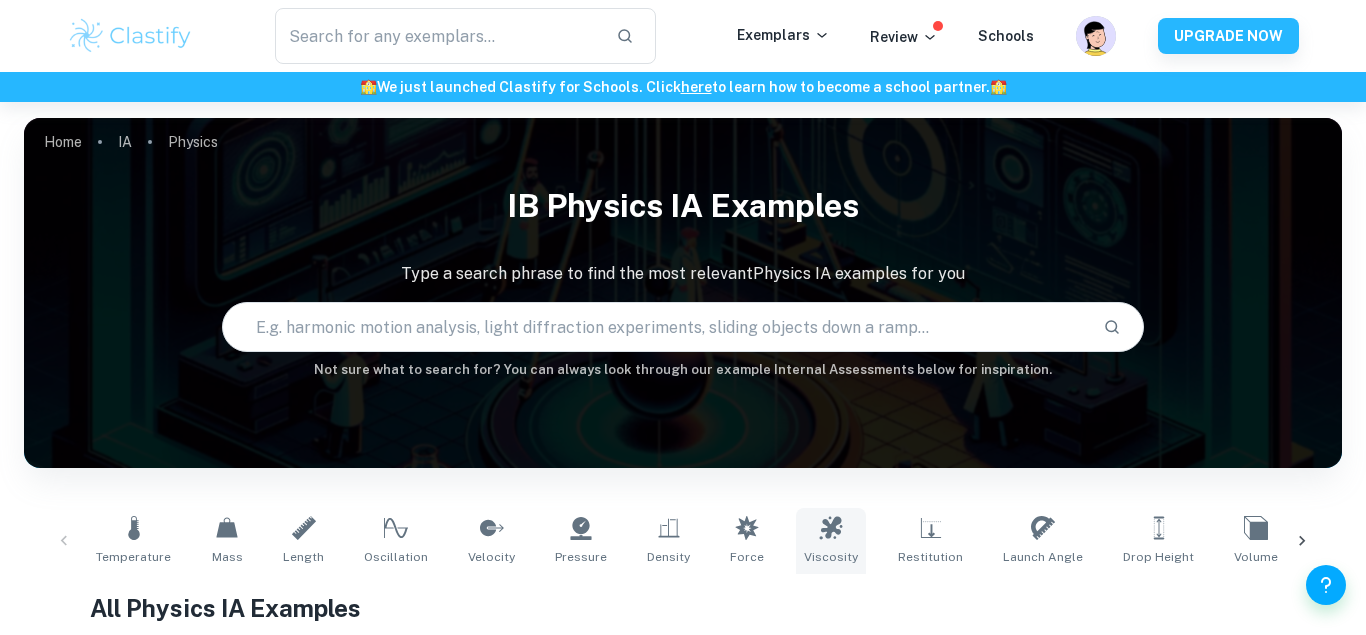 click on "Viscosity" at bounding box center (831, 541) 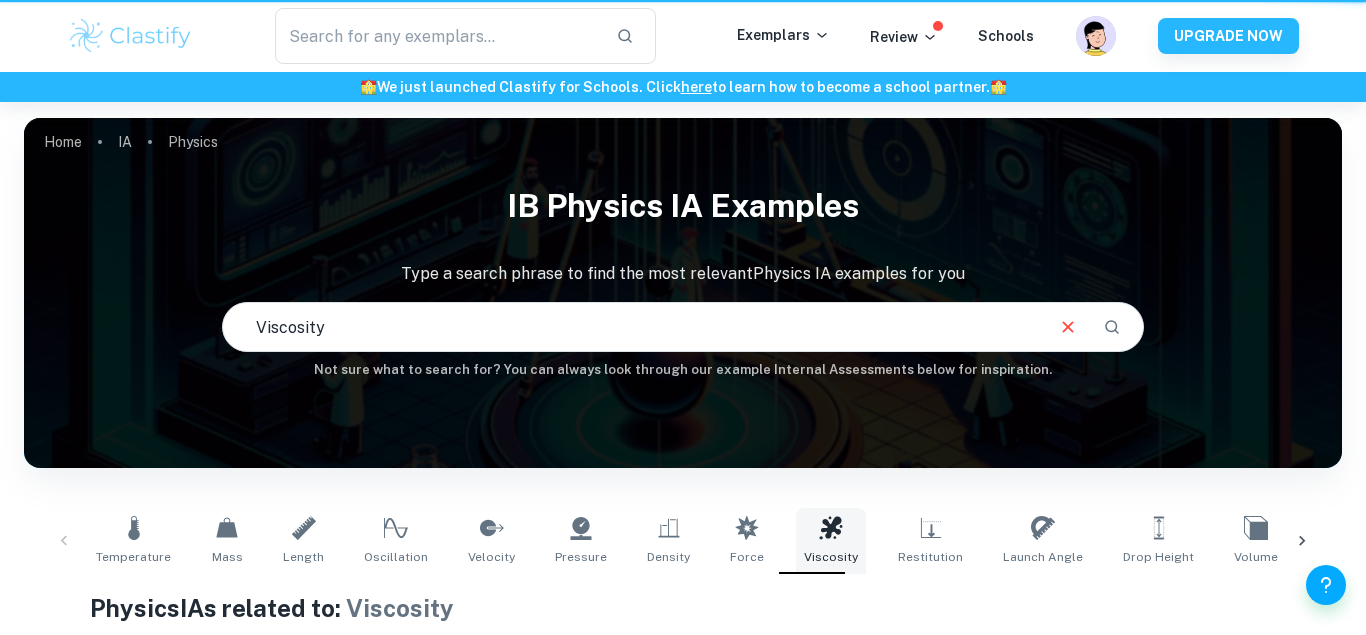 type on "Viscosity" 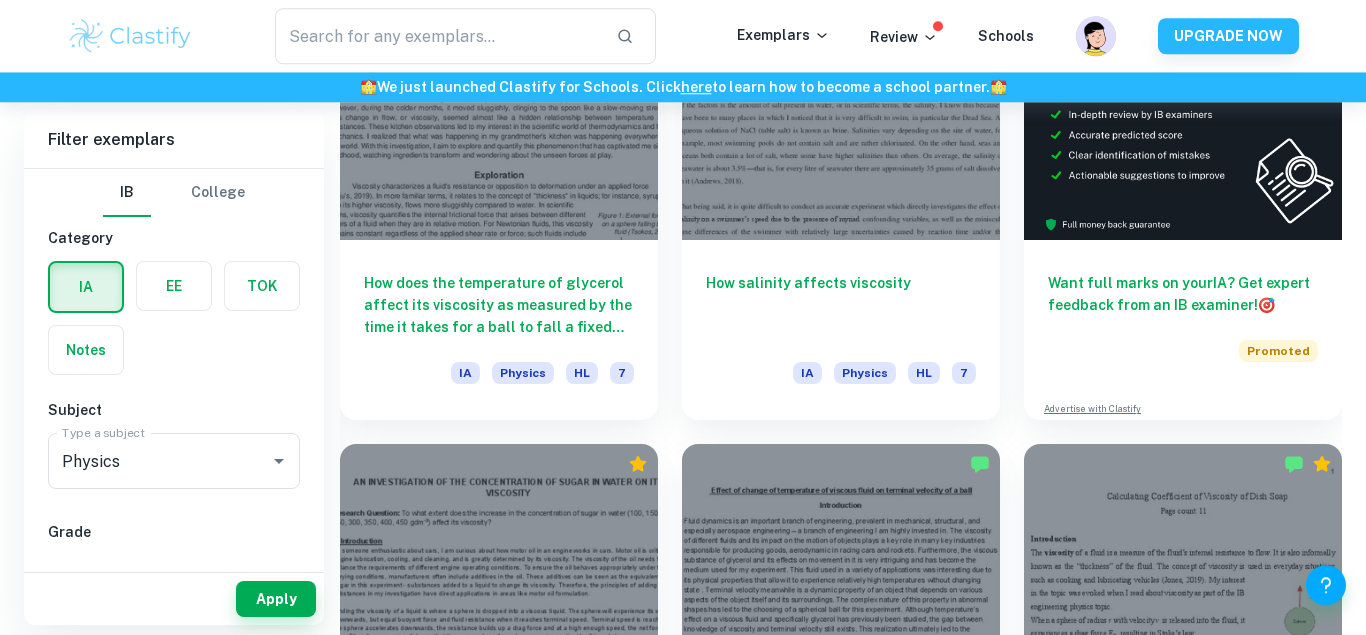 scroll, scrollTop: 645, scrollLeft: 0, axis: vertical 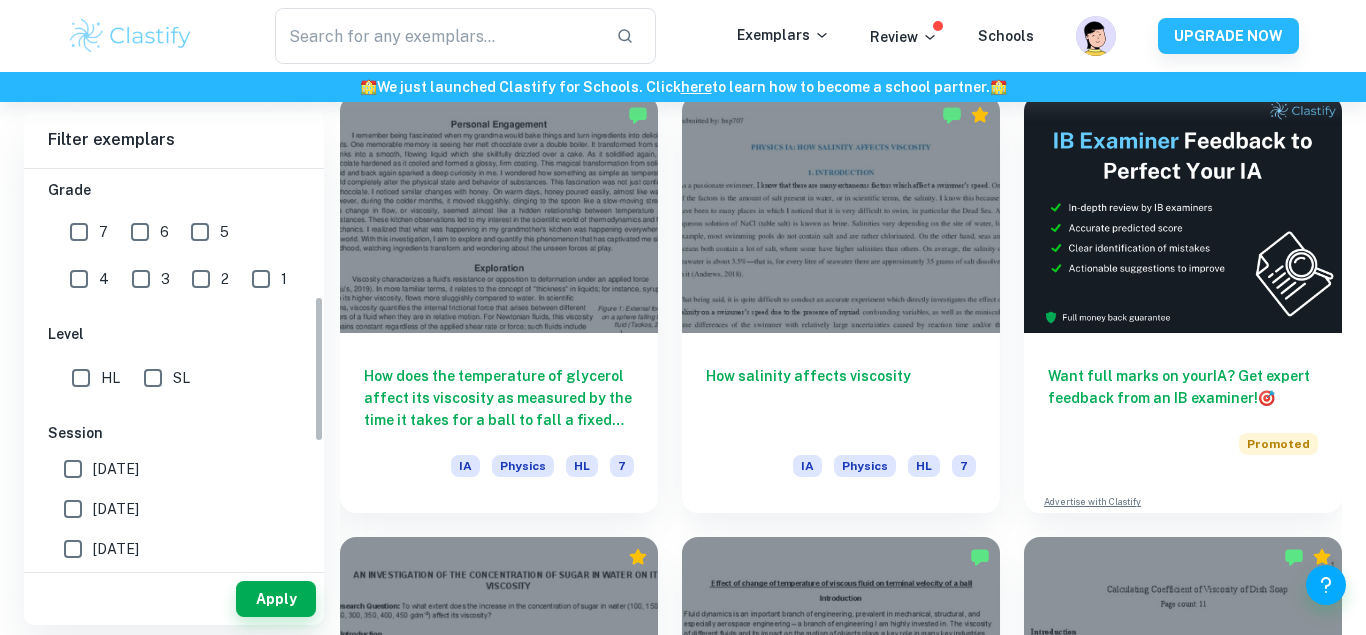 click on "7" at bounding box center [79, 232] 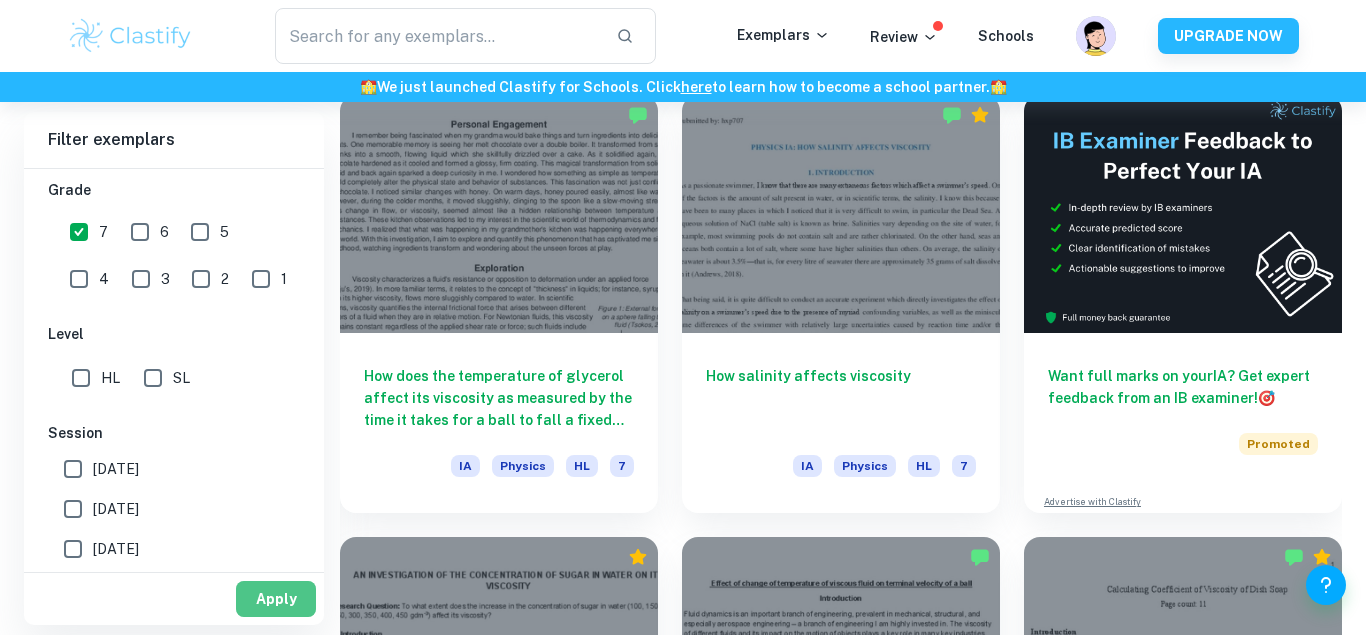 click on "Apply" at bounding box center (276, 599) 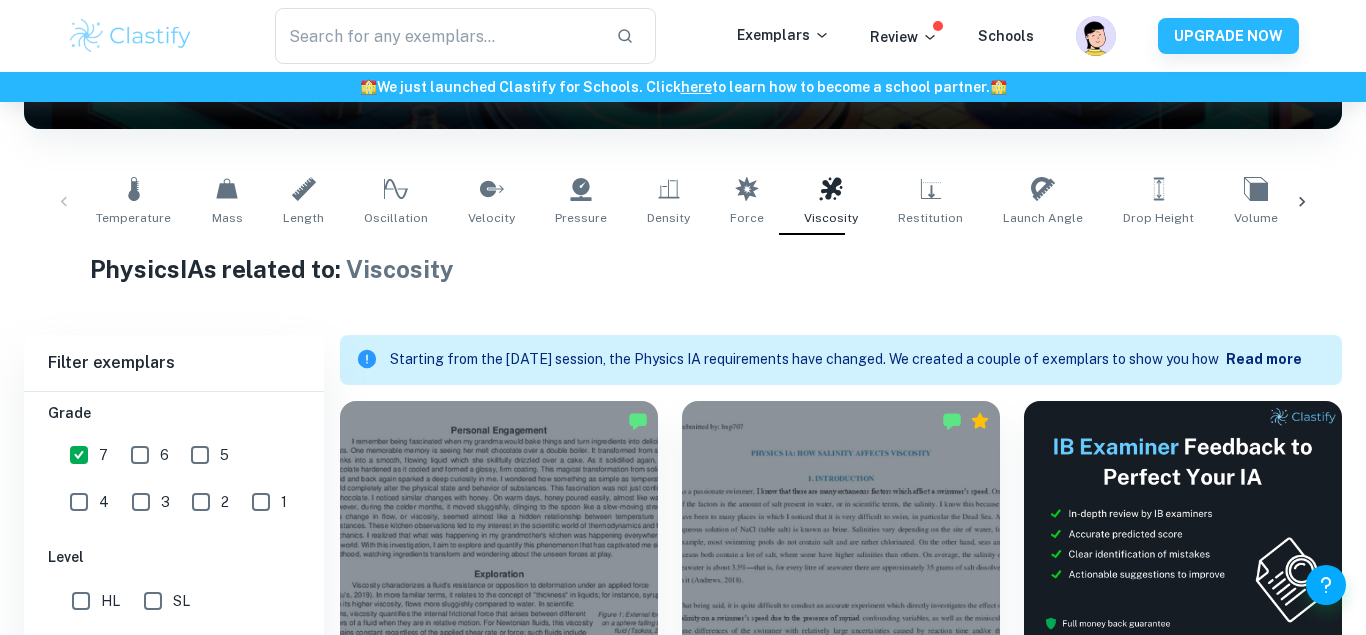 scroll, scrollTop: 543, scrollLeft: 0, axis: vertical 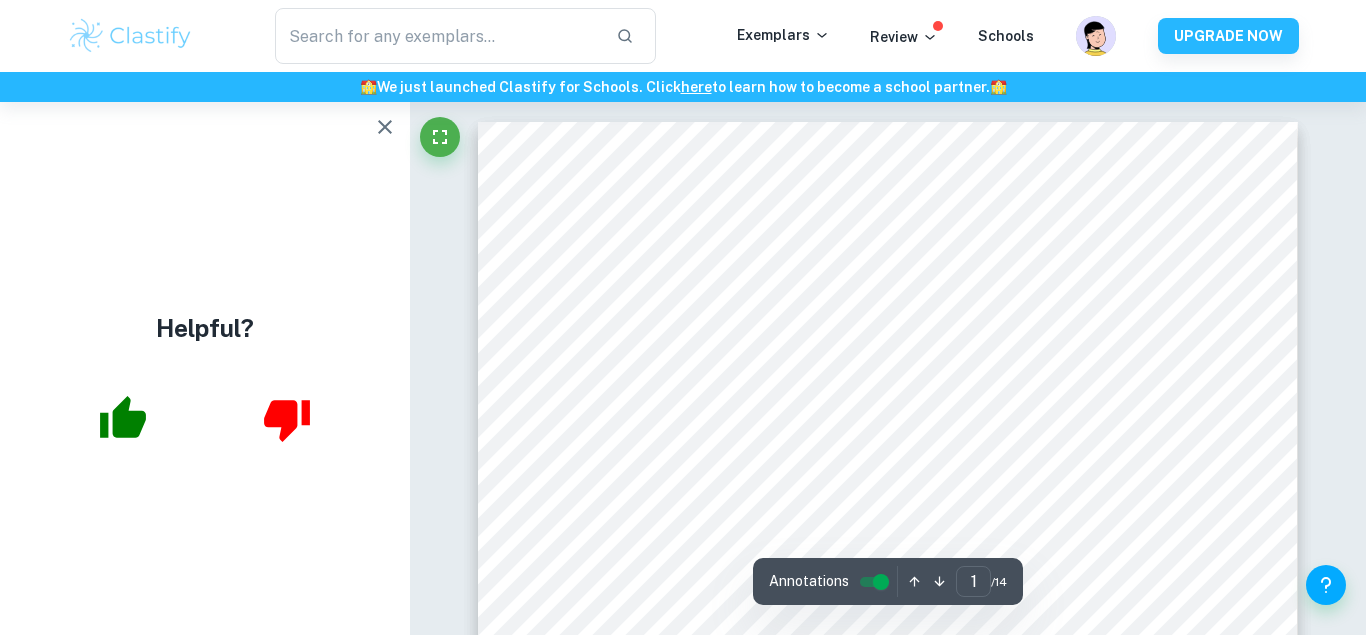 click 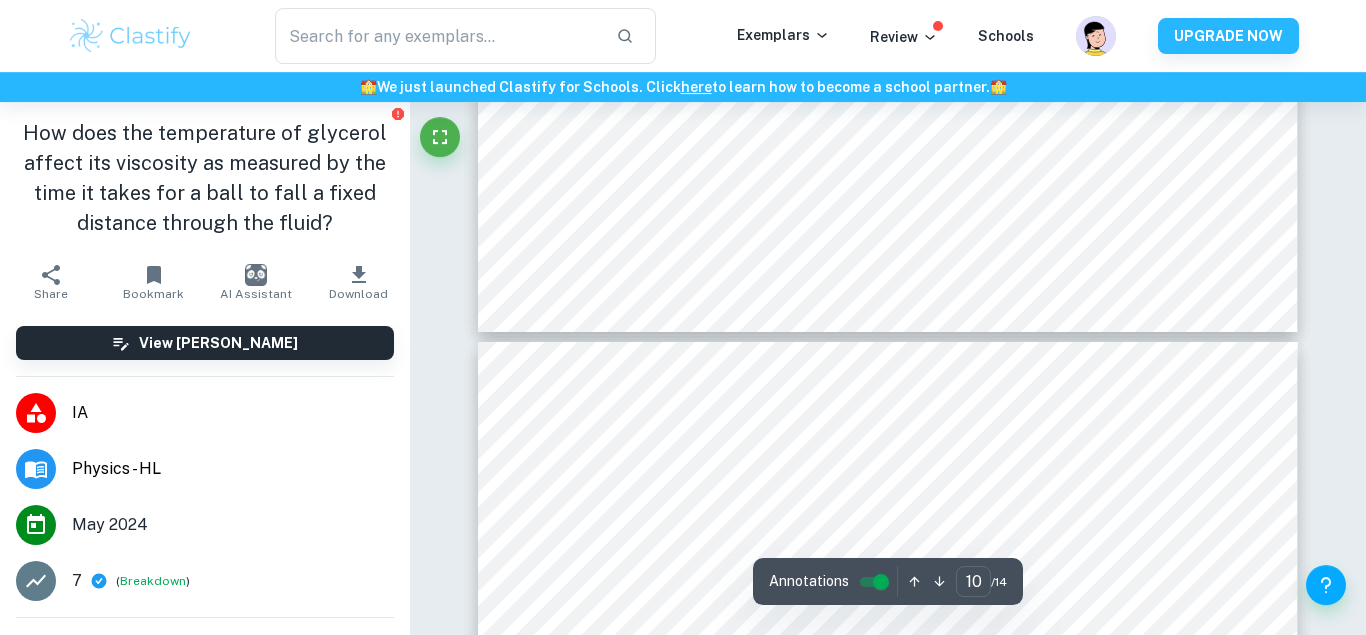 scroll, scrollTop: 9894, scrollLeft: 0, axis: vertical 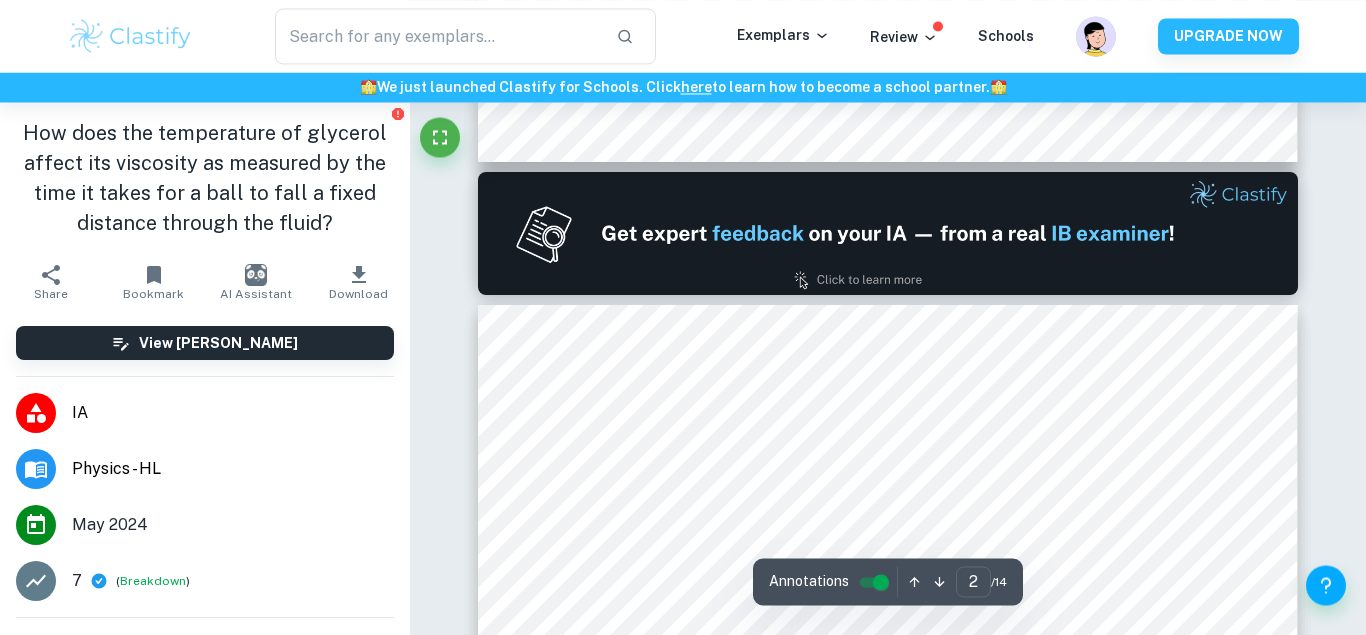 type on "1" 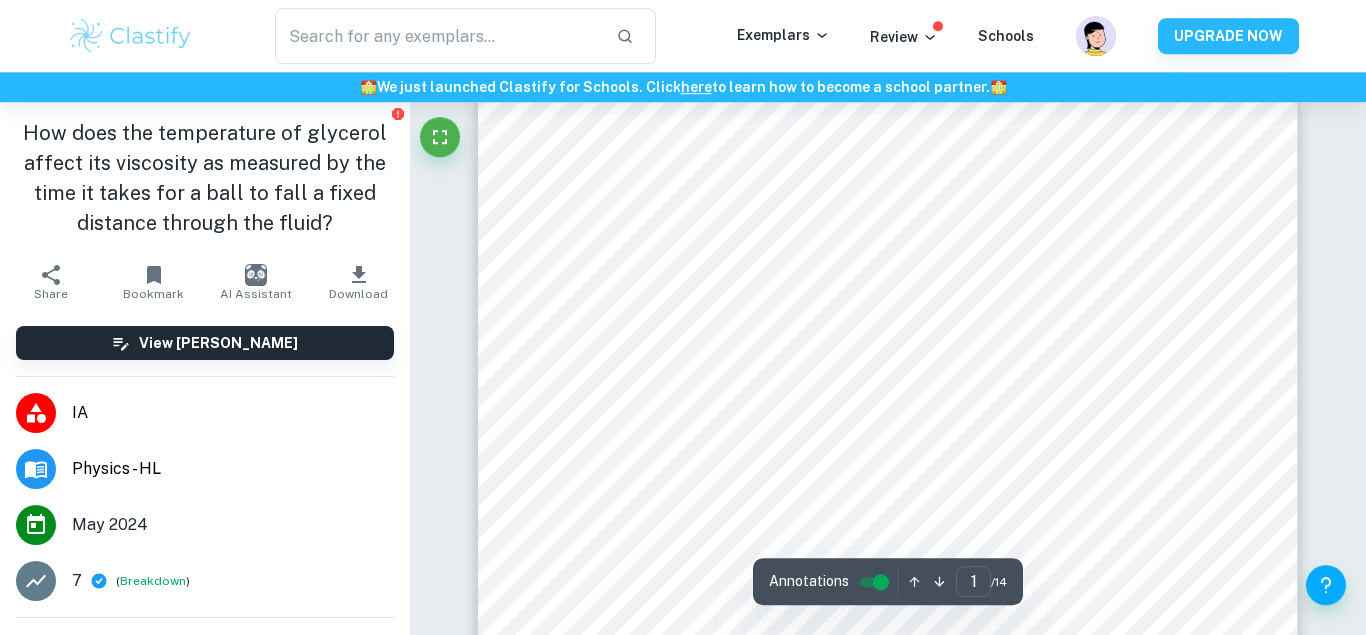 scroll, scrollTop: 0, scrollLeft: 0, axis: both 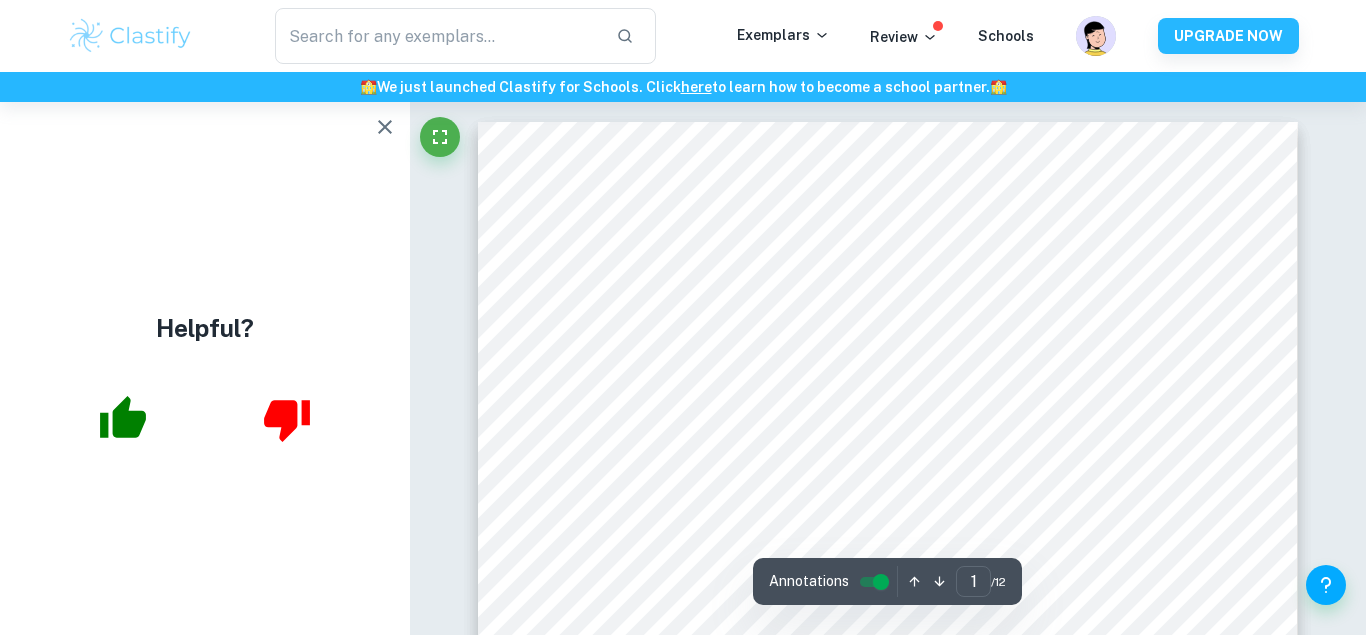click 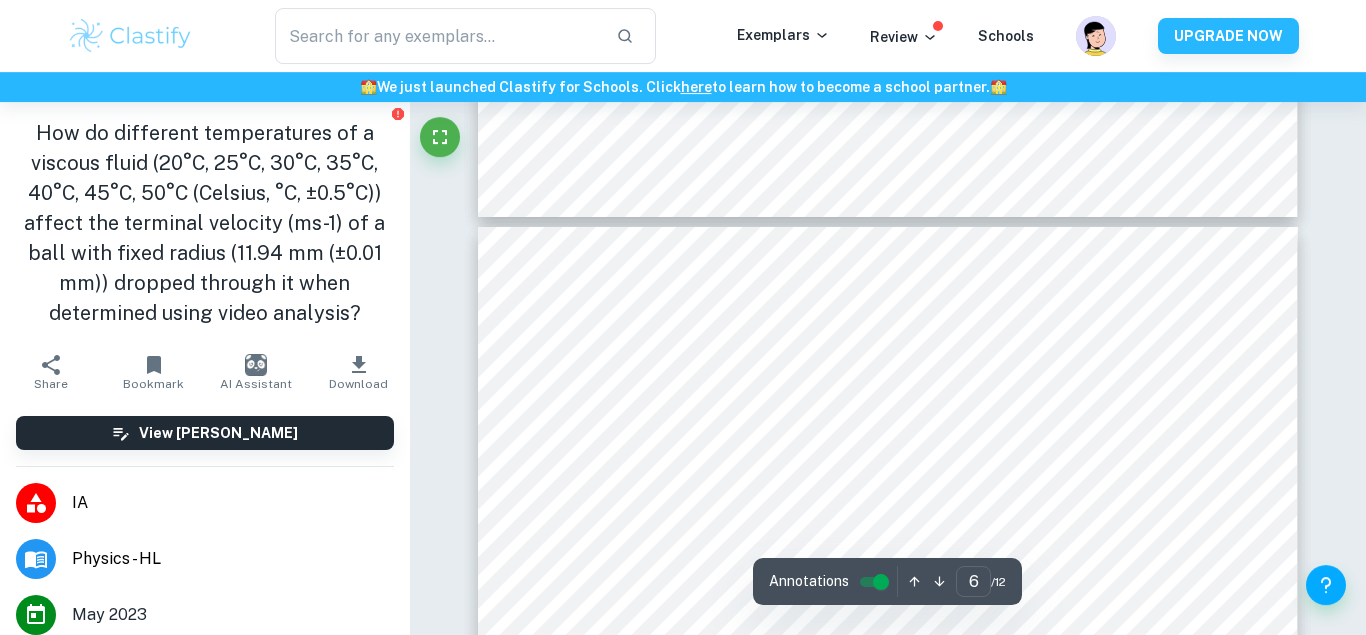 scroll, scrollTop: 5670, scrollLeft: 0, axis: vertical 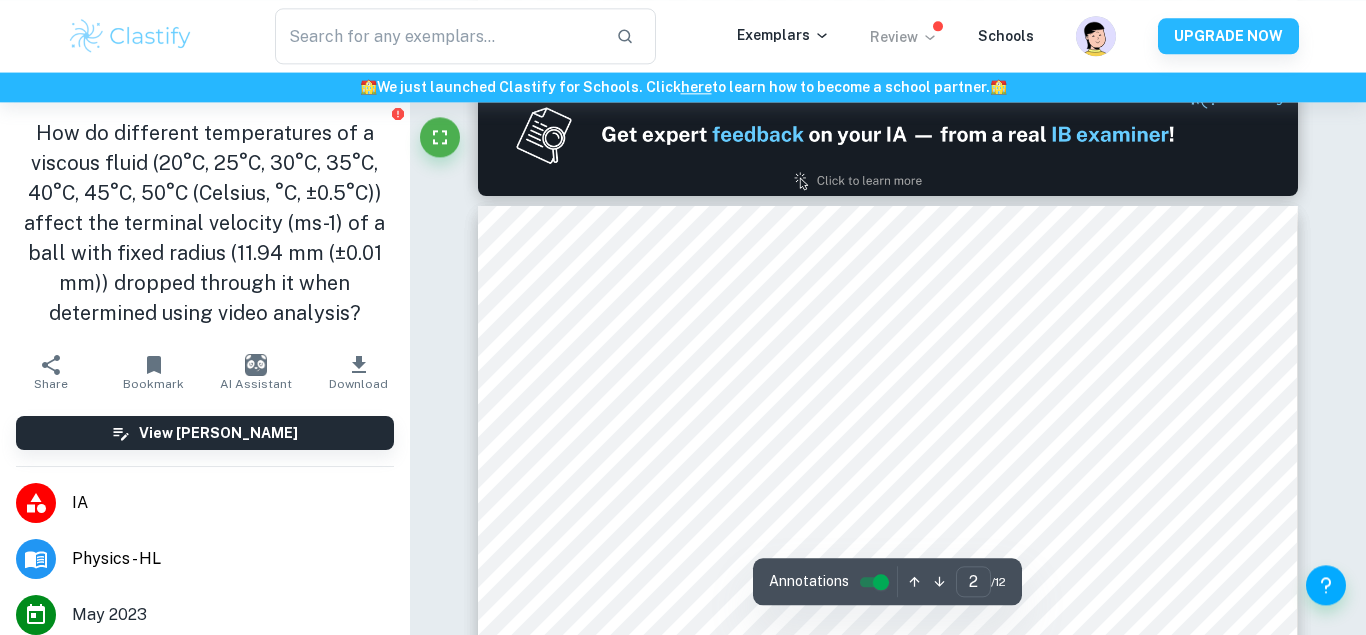 type on "1" 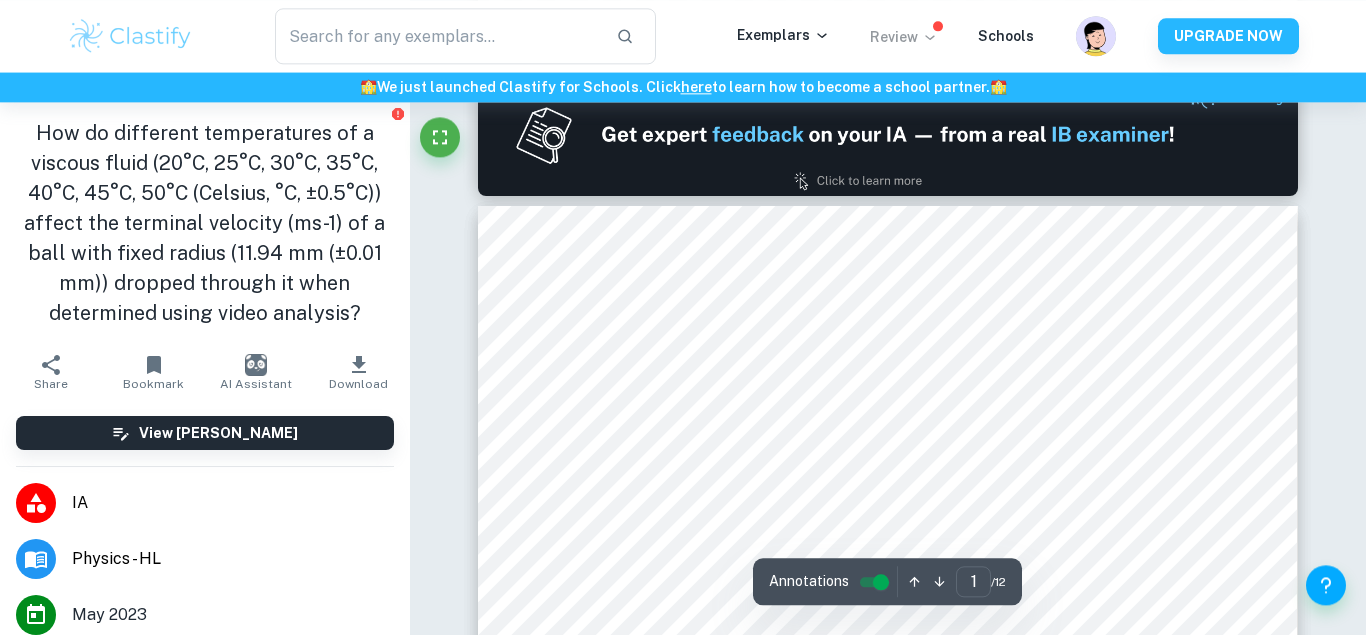 scroll, scrollTop: 0, scrollLeft: 0, axis: both 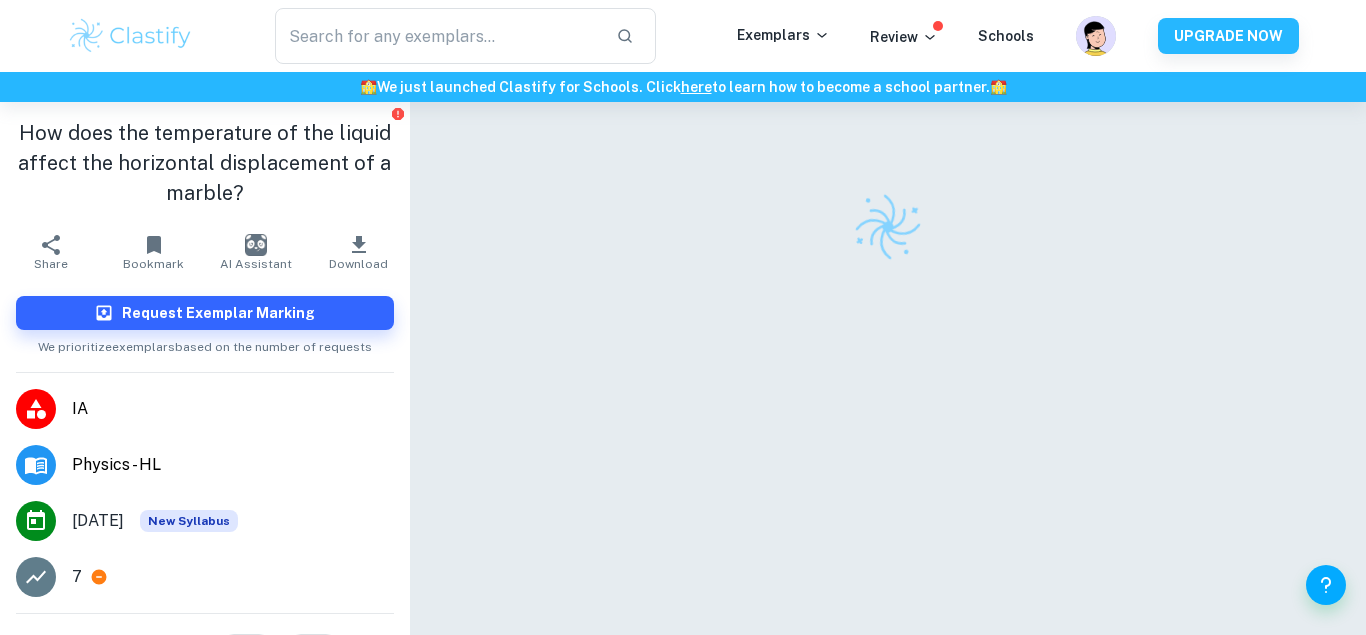 checkbox on "true" 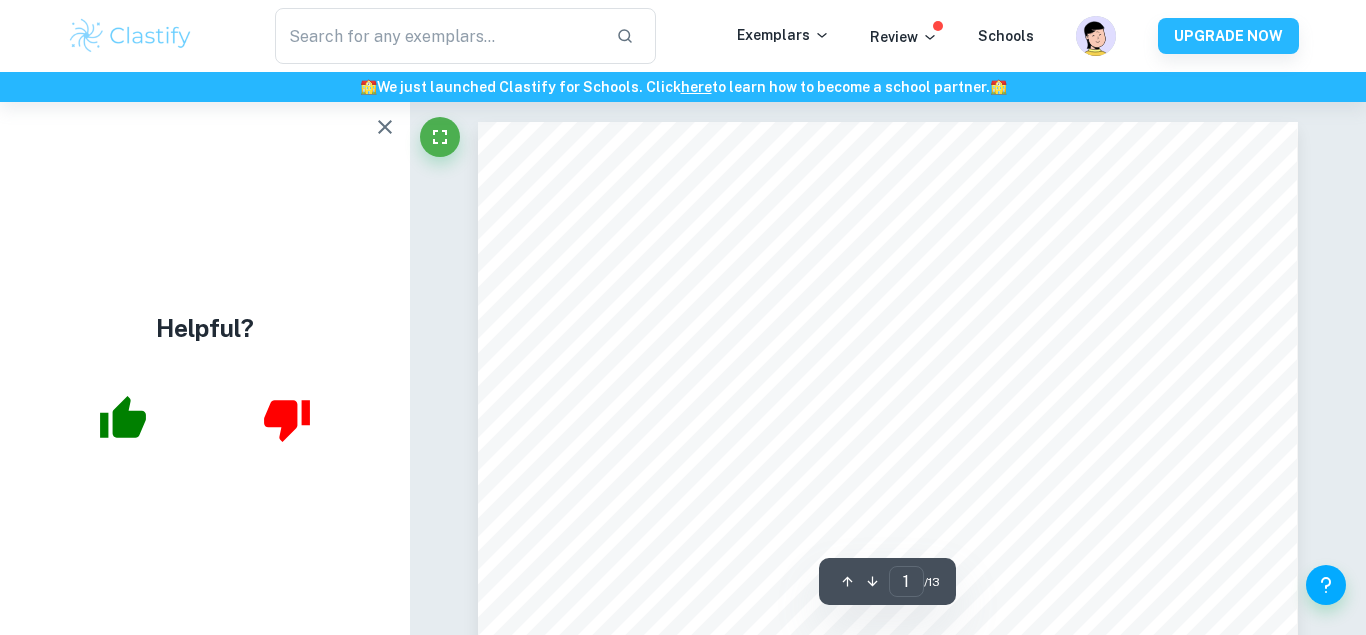 click 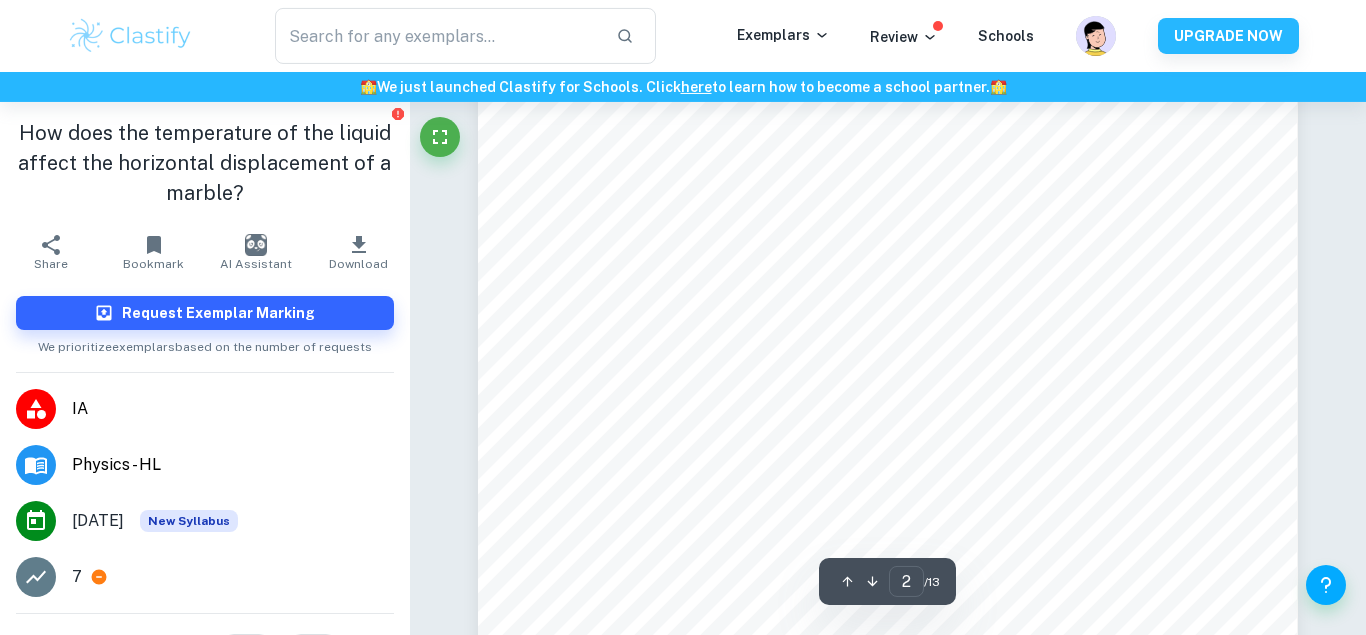 scroll, scrollTop: 366, scrollLeft: 0, axis: vertical 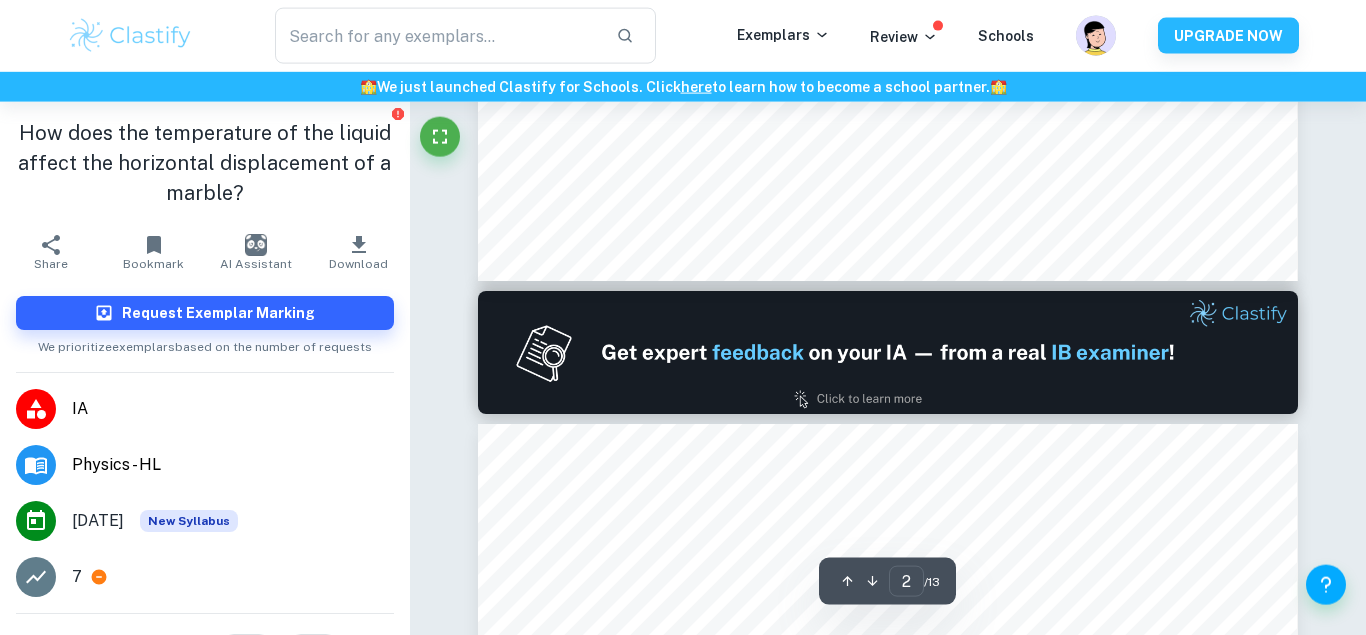type on "1" 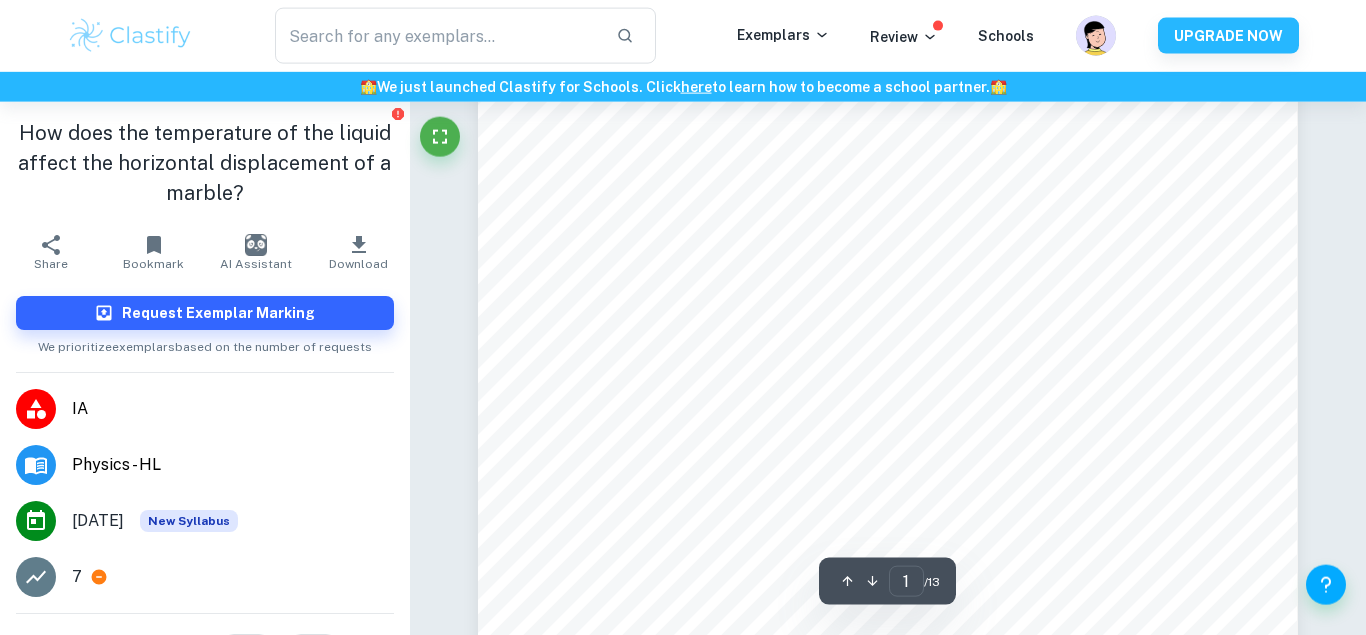 scroll, scrollTop: 0, scrollLeft: 0, axis: both 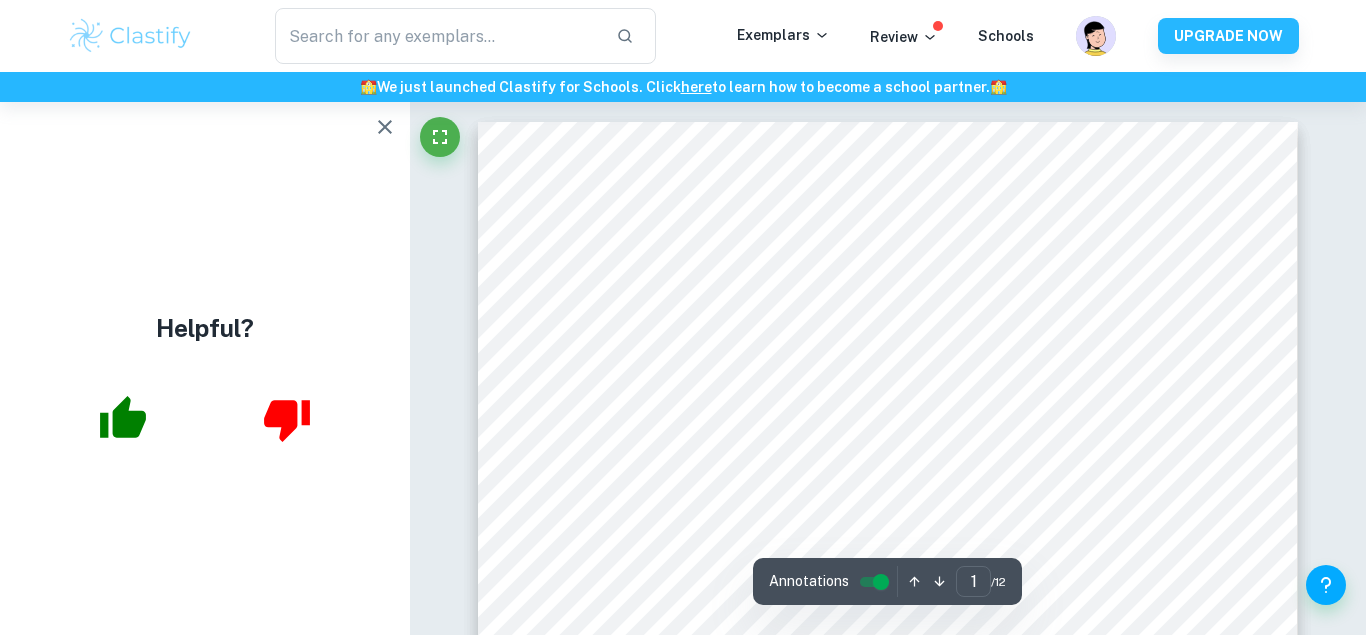 click 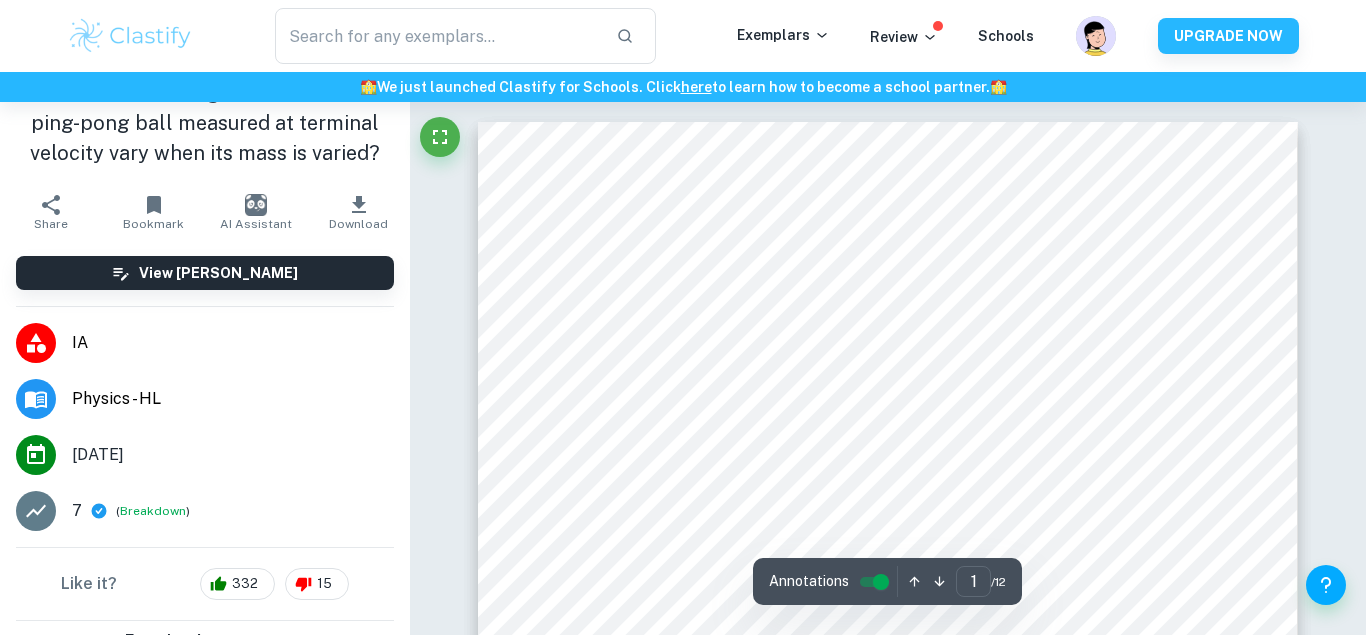 scroll, scrollTop: 0, scrollLeft: 0, axis: both 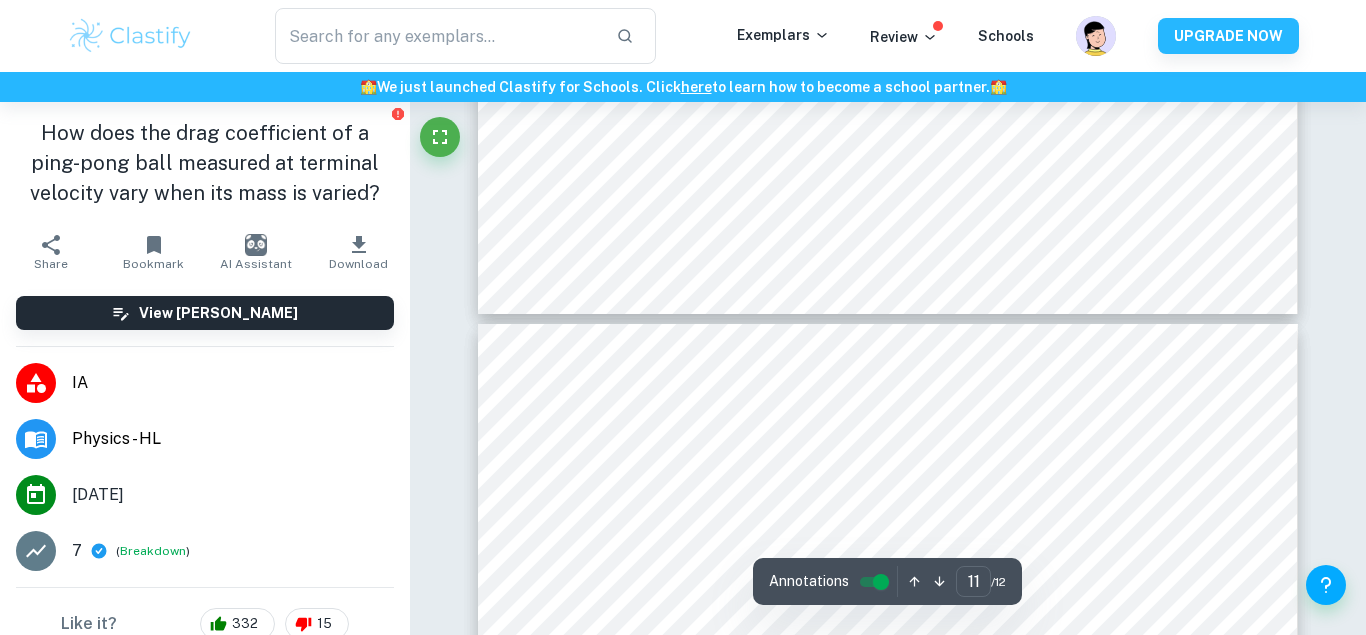 type on "12" 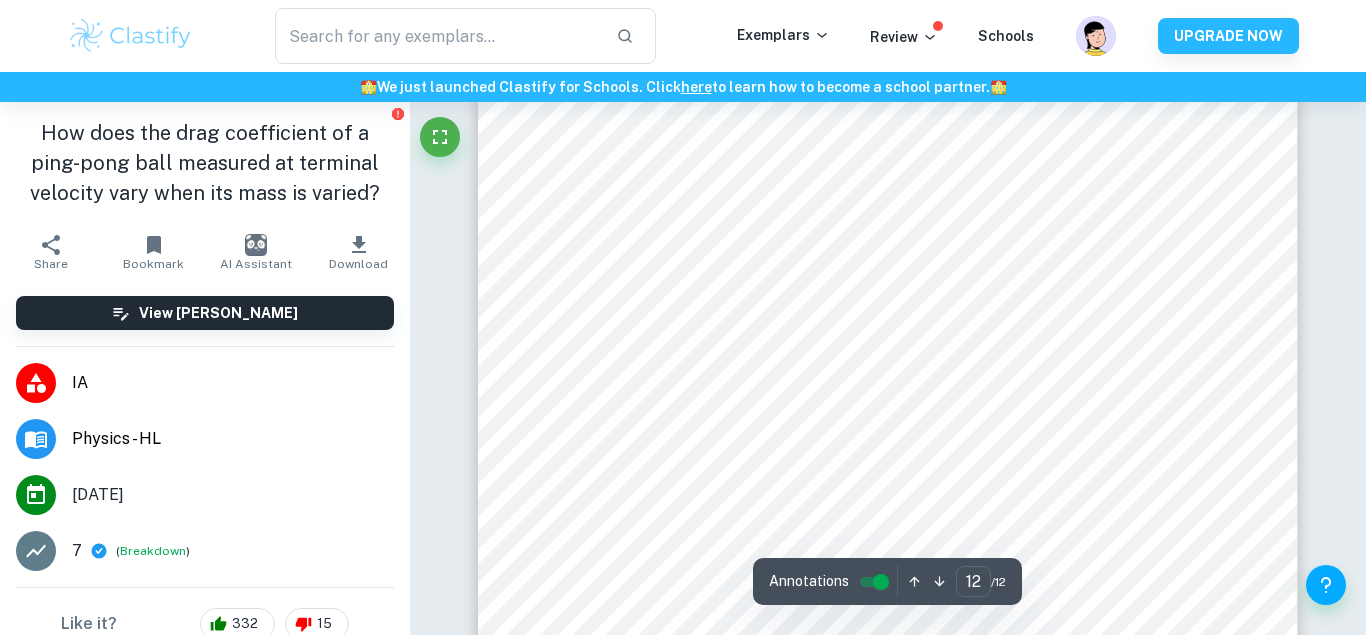 scroll, scrollTop: 13924, scrollLeft: 0, axis: vertical 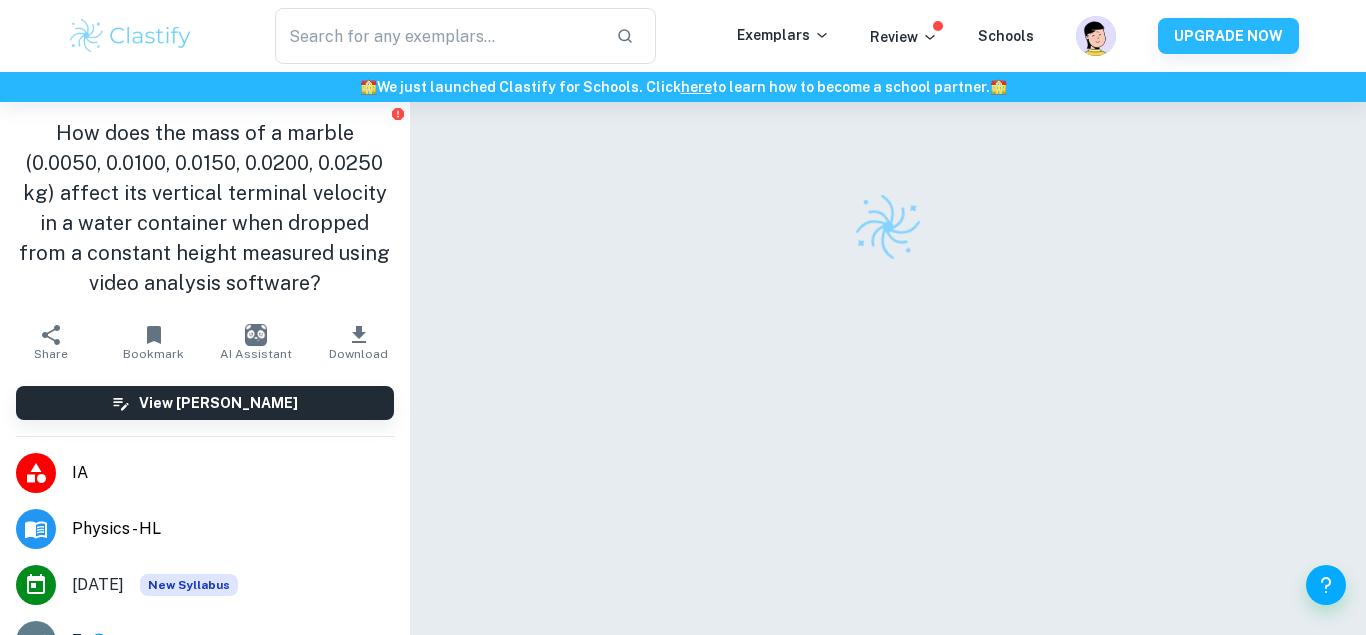 checkbox on "true" 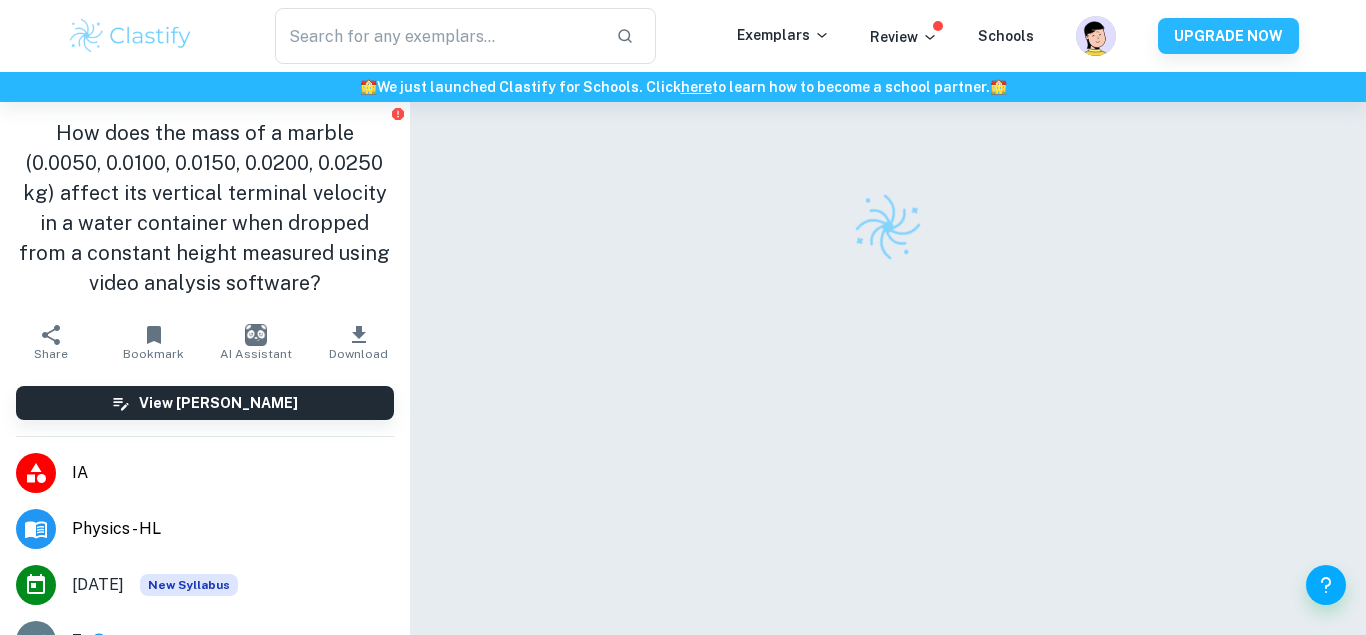 scroll, scrollTop: 0, scrollLeft: 0, axis: both 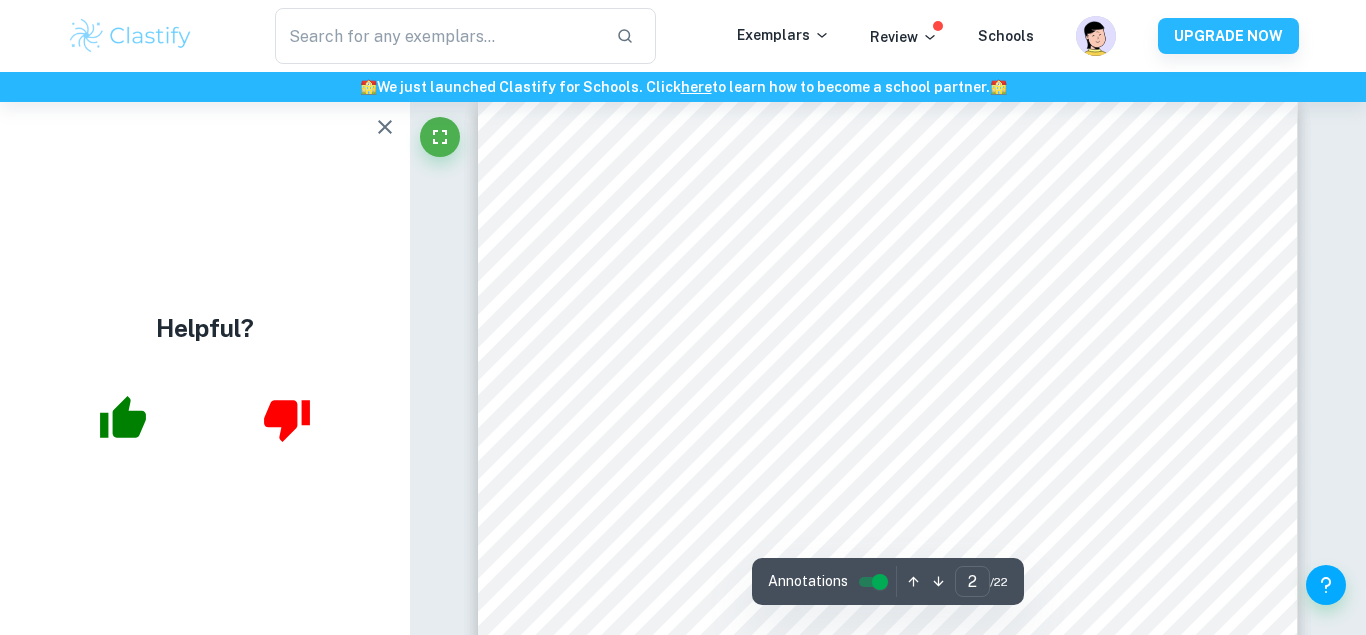 click at bounding box center [385, 127] 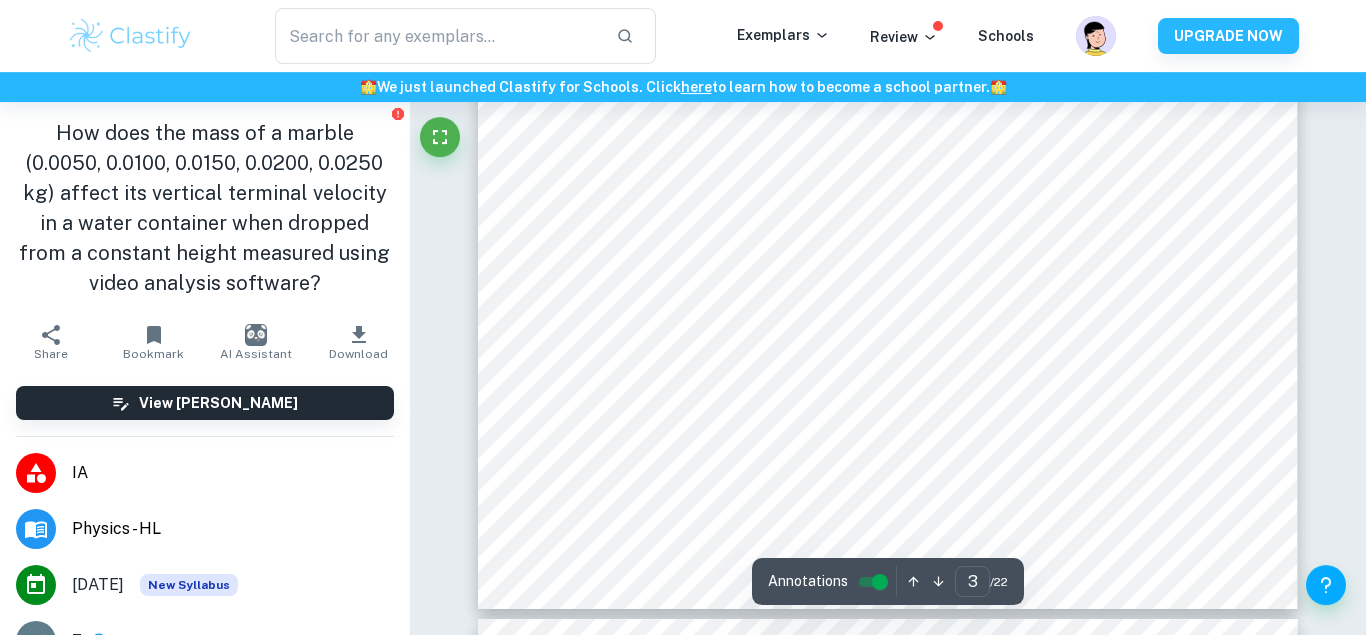 type on "4" 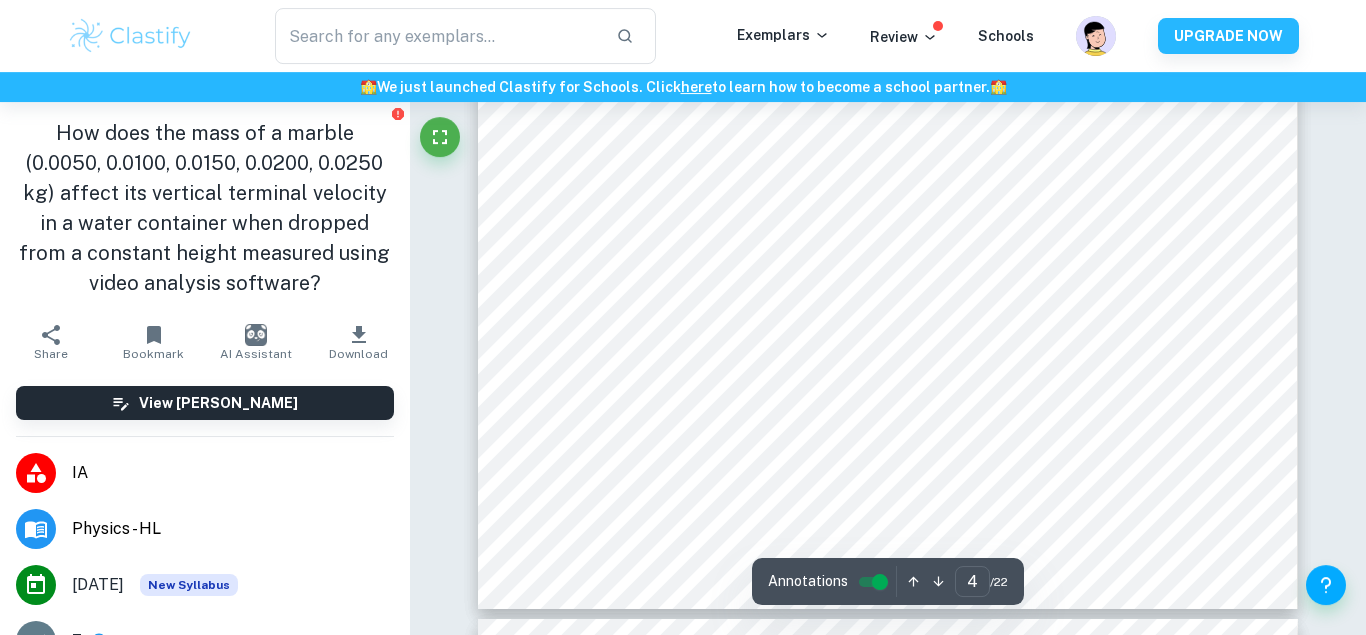 scroll, scrollTop: 3672, scrollLeft: 0, axis: vertical 